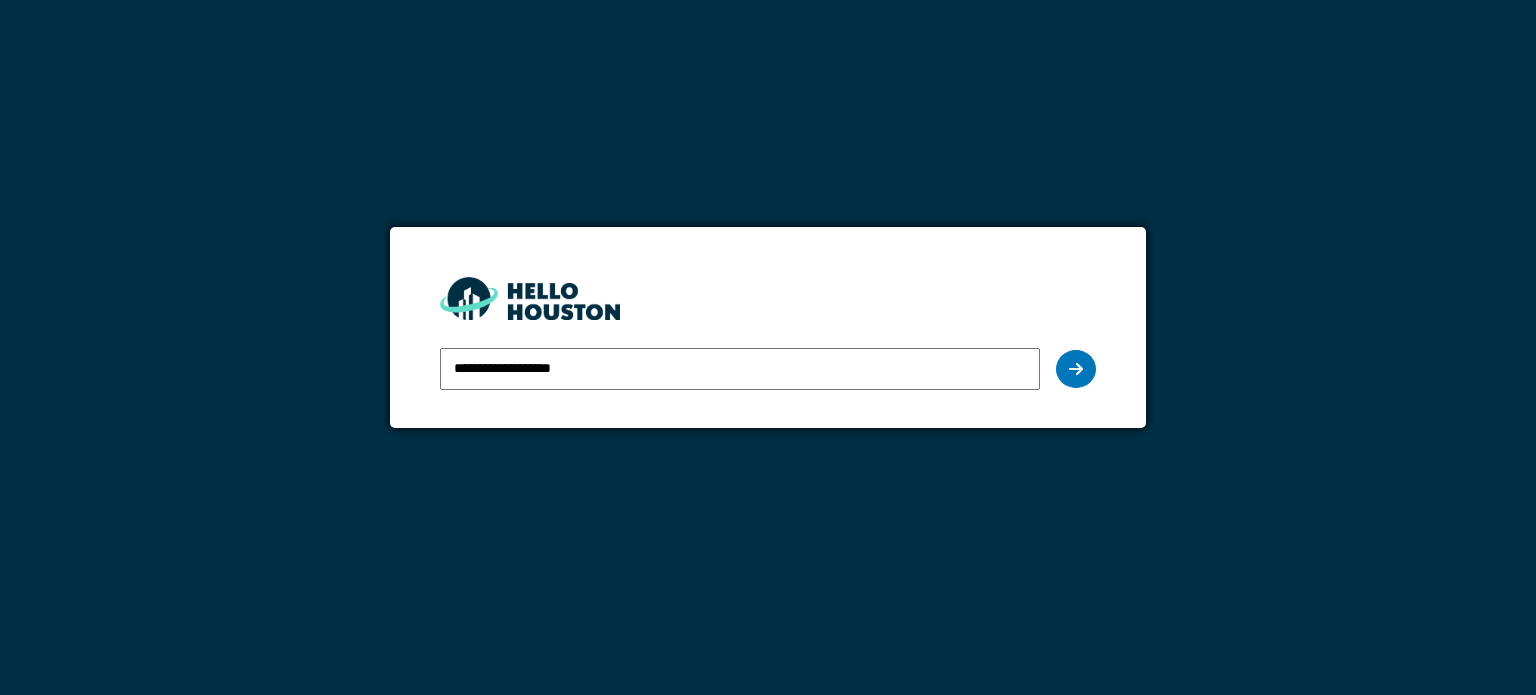 scroll, scrollTop: 0, scrollLeft: 0, axis: both 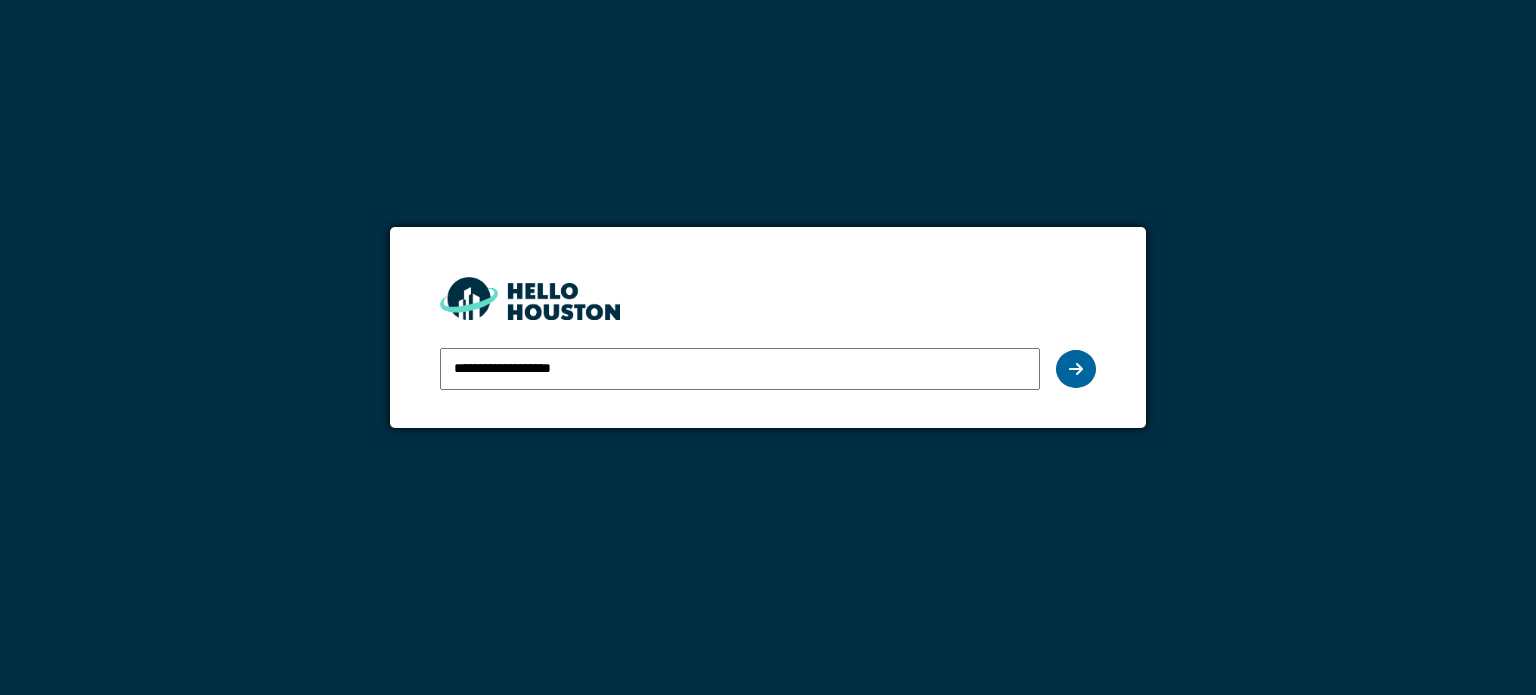 click at bounding box center (1076, 369) 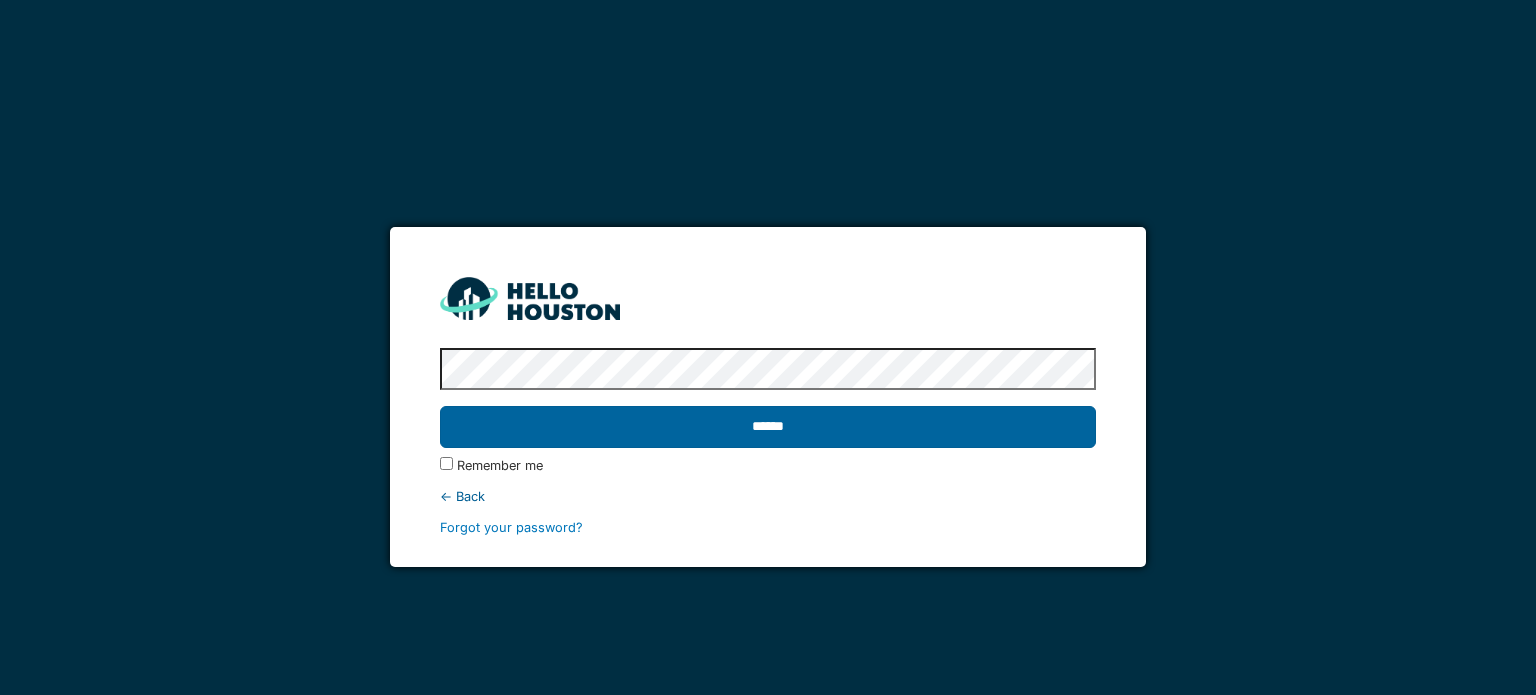 click on "******" at bounding box center (767, 427) 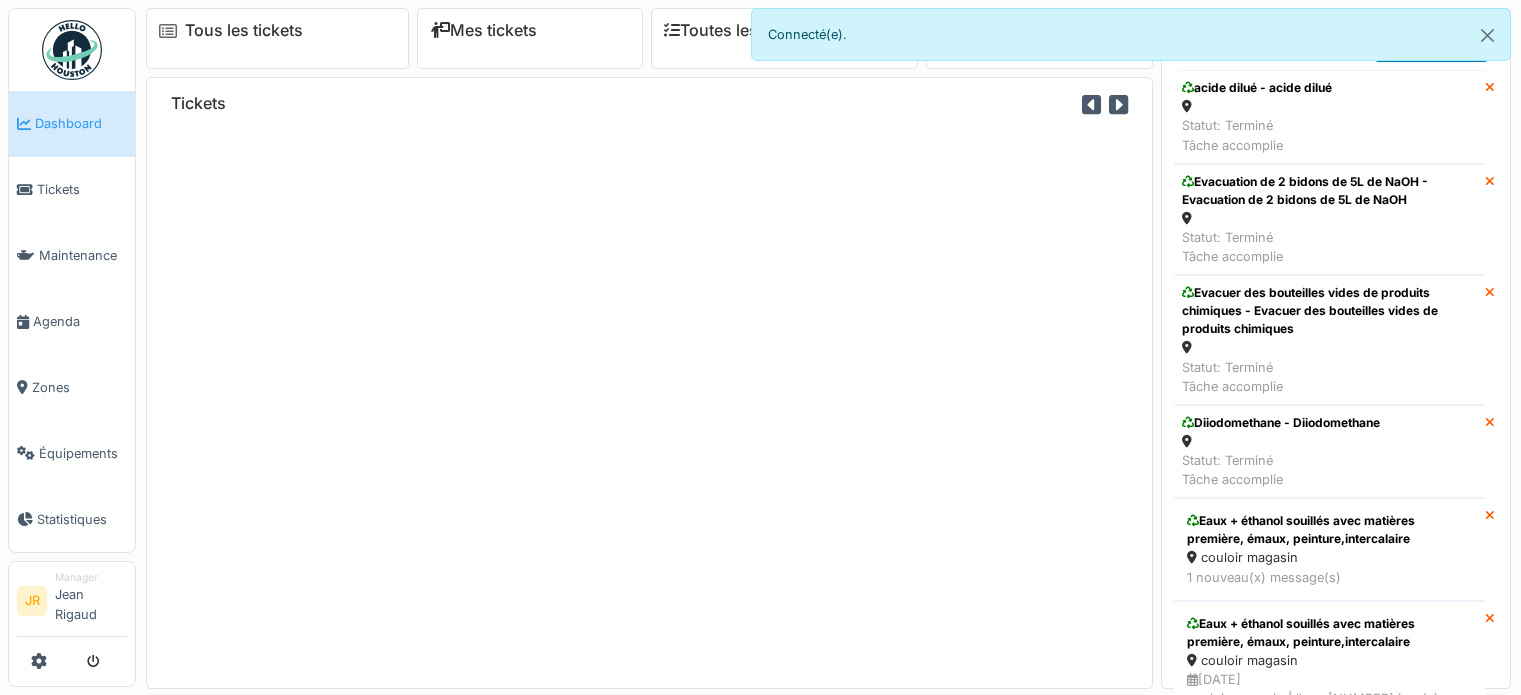 scroll, scrollTop: 0, scrollLeft: 0, axis: both 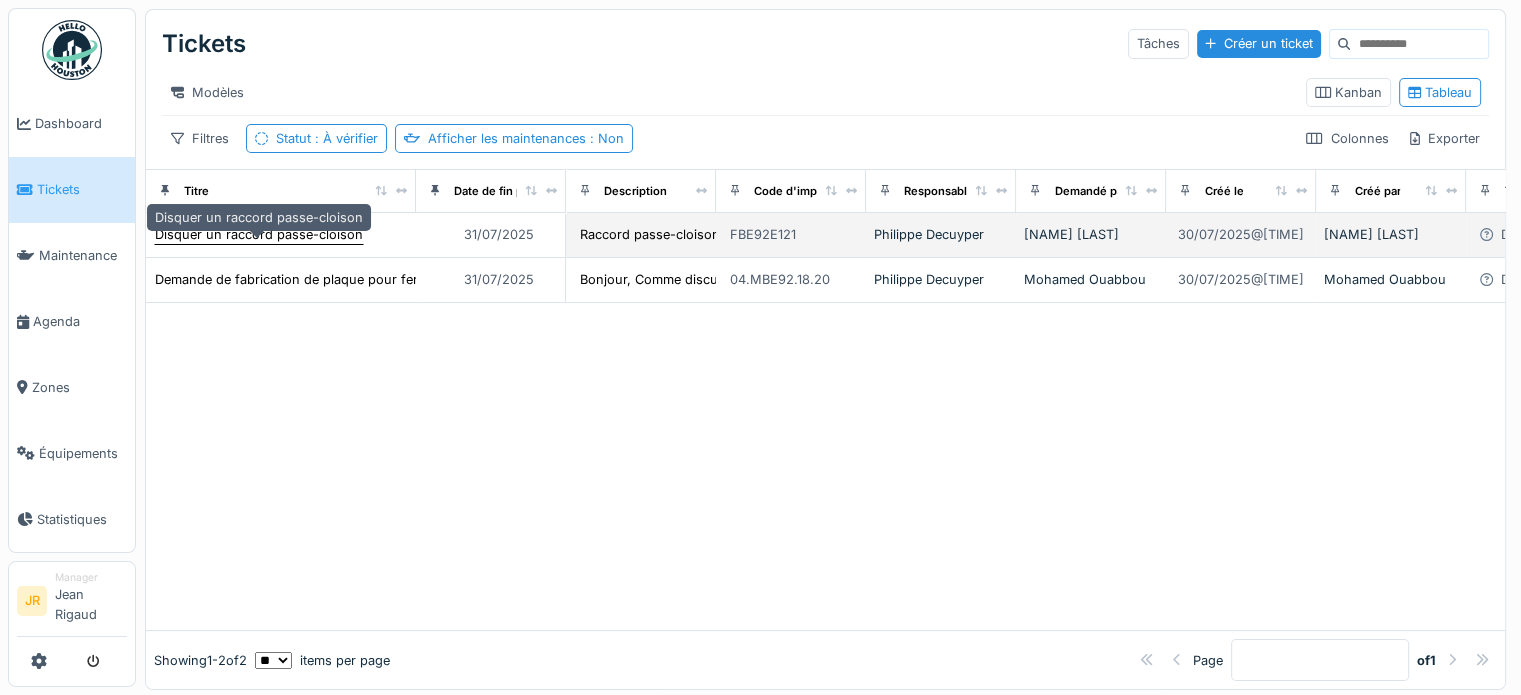 click on "Disquer un raccord passe-cloison" at bounding box center [259, 234] 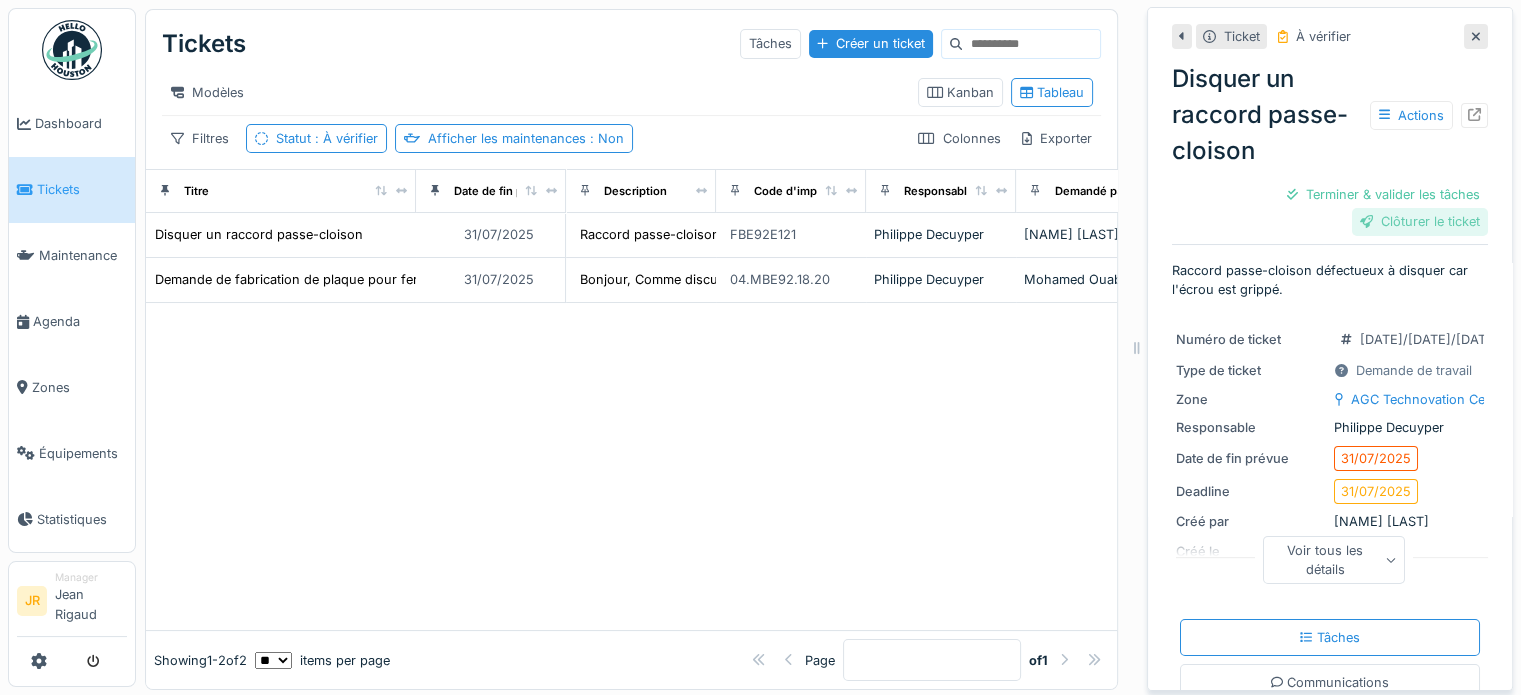 click on "Clôturer le ticket" at bounding box center (1420, 221) 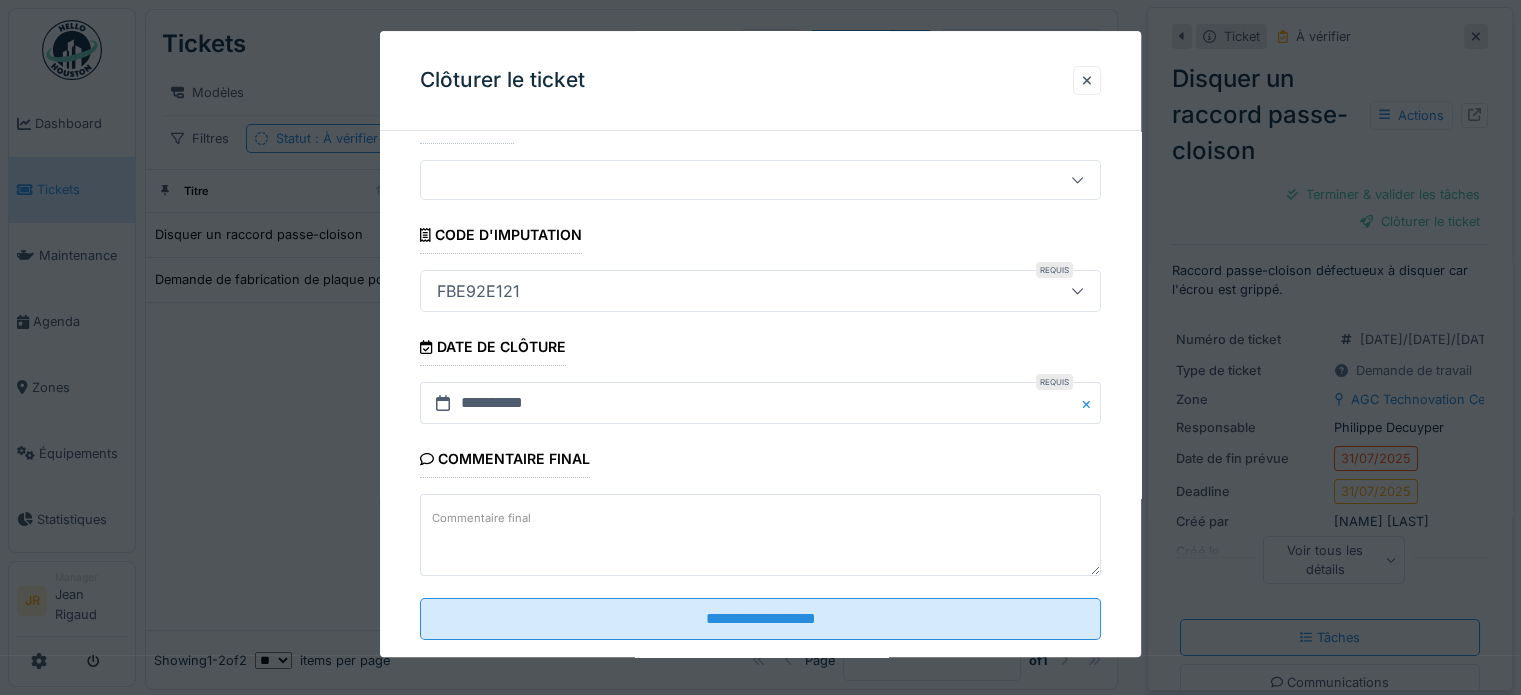 scroll, scrollTop: 77, scrollLeft: 0, axis: vertical 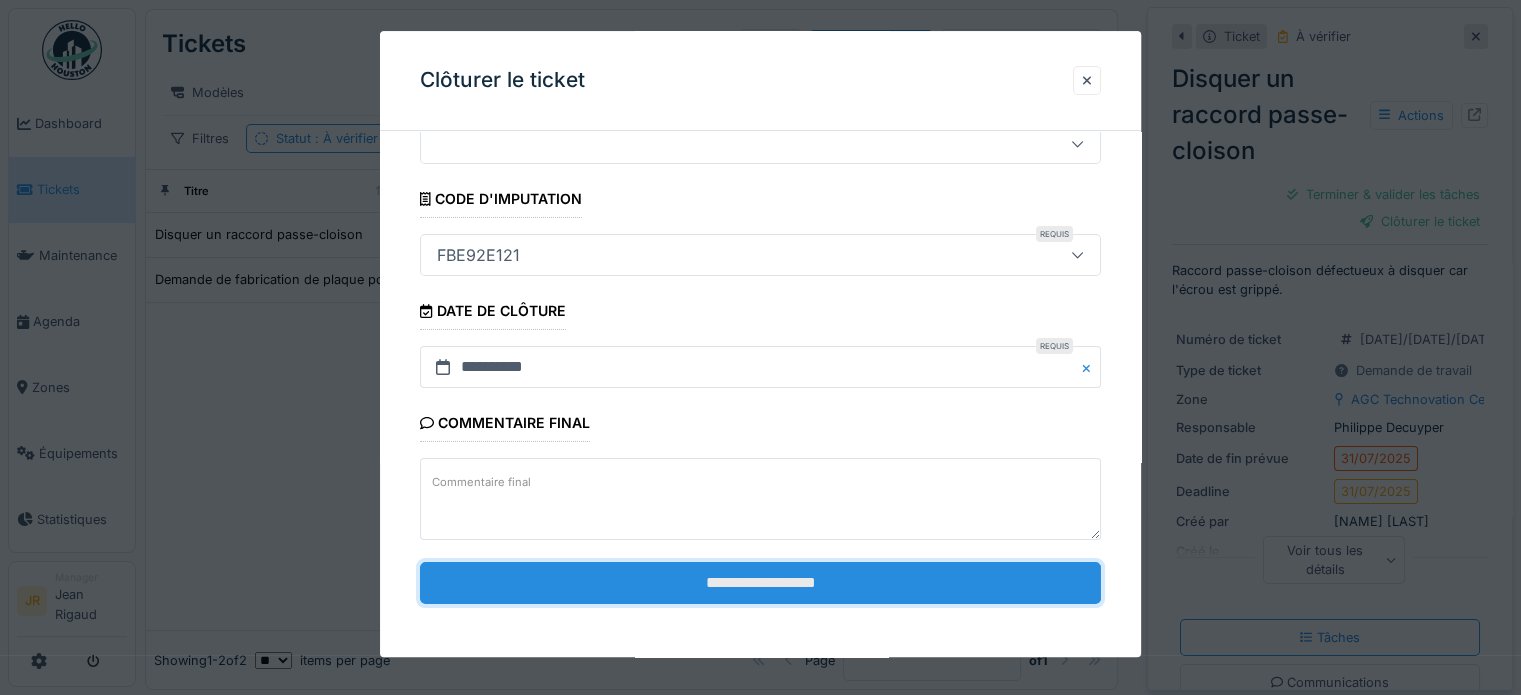 click on "**********" at bounding box center (760, 583) 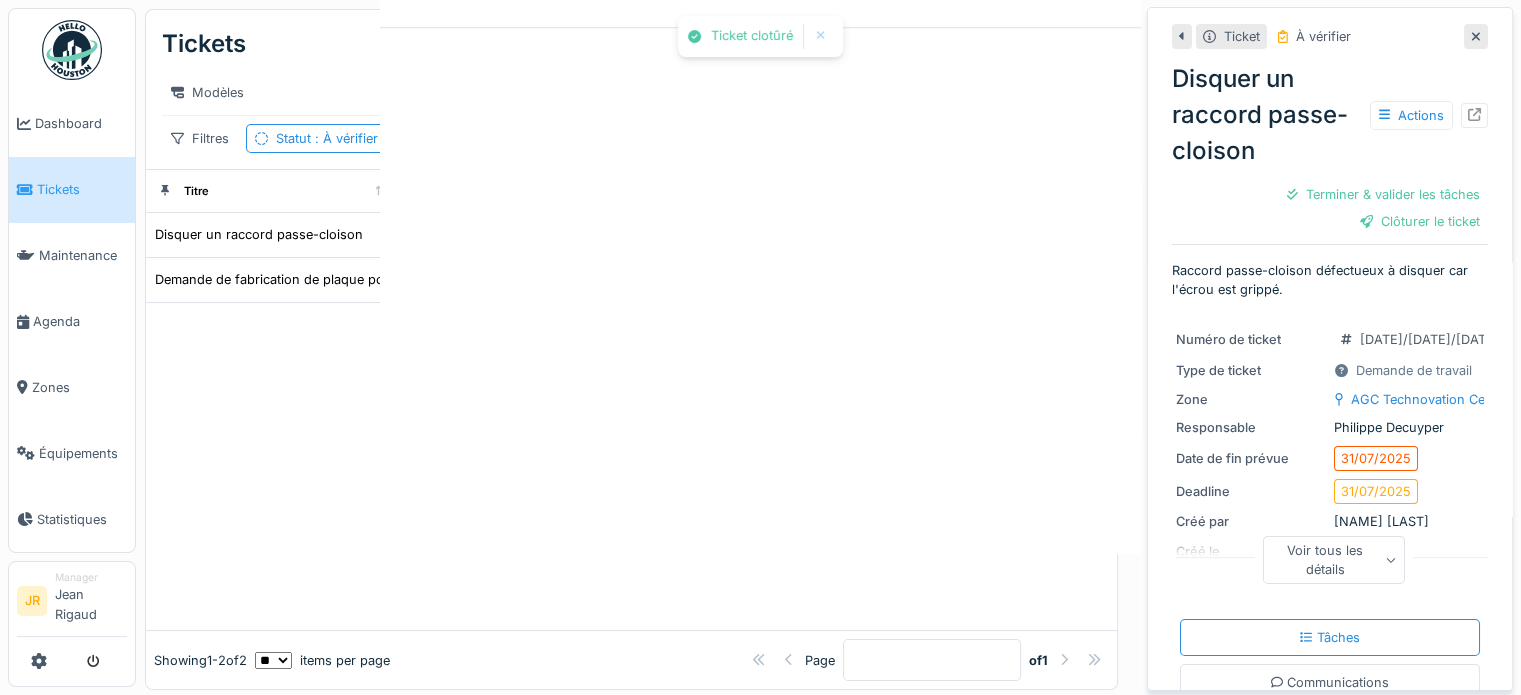 scroll, scrollTop: 0, scrollLeft: 0, axis: both 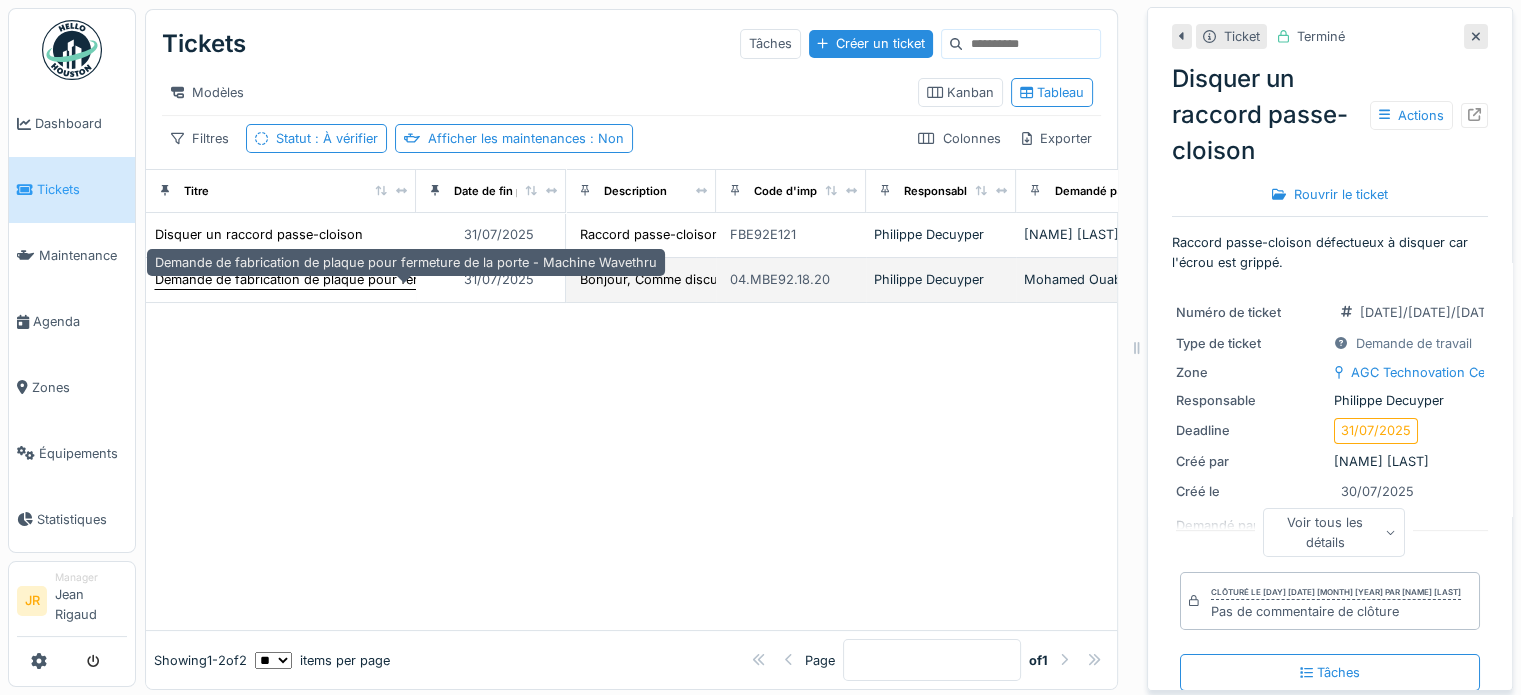 click on "Demande de fabrication de plaque pour fermeture de la porte - Machine Wavethru" at bounding box center (406, 279) 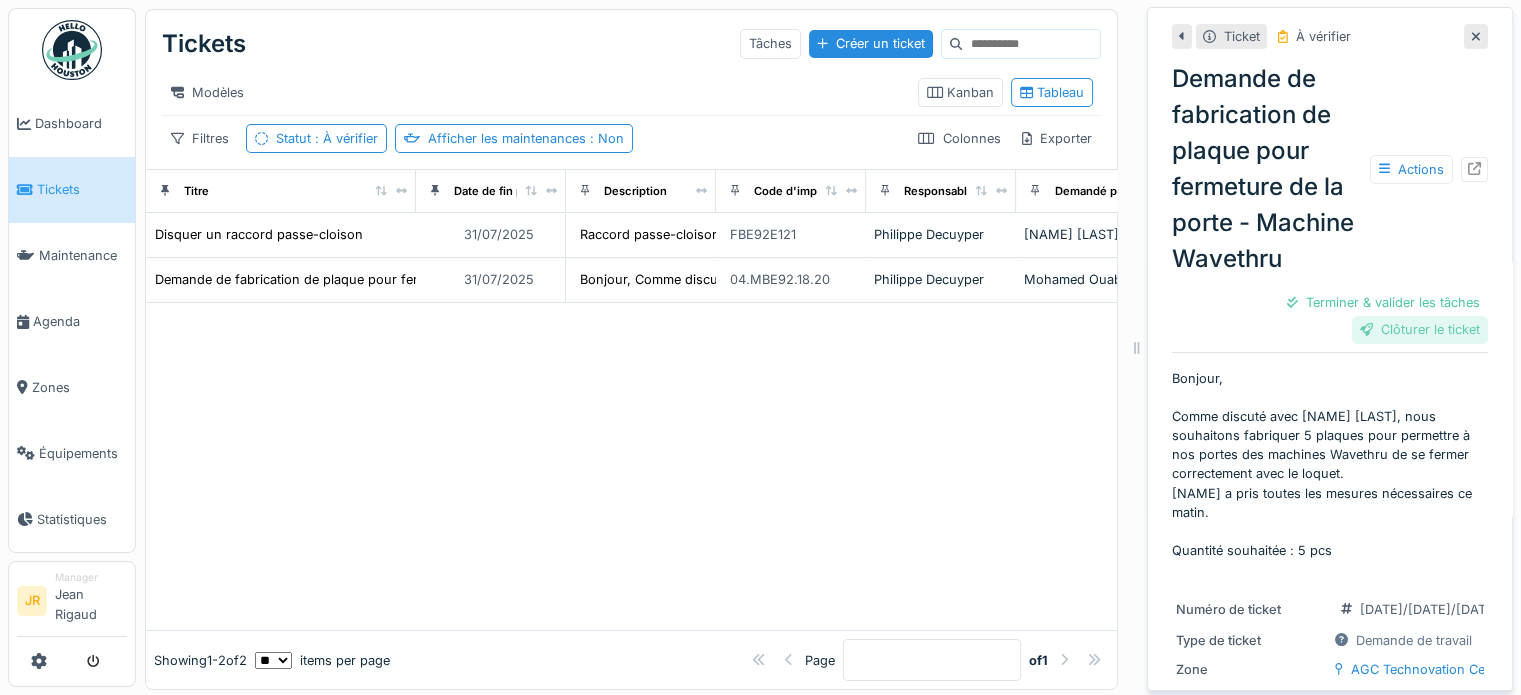 click on "Clôturer le ticket" at bounding box center [1420, 329] 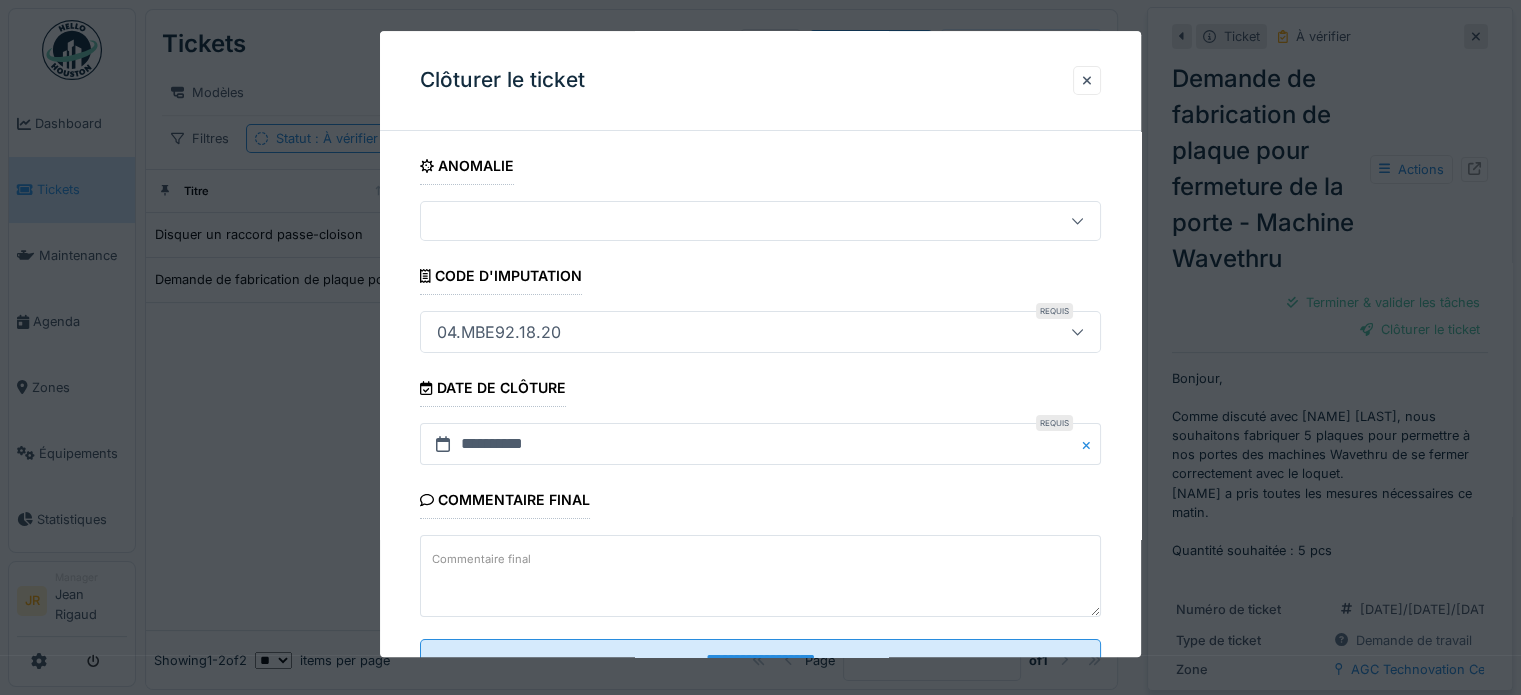 scroll, scrollTop: 77, scrollLeft: 0, axis: vertical 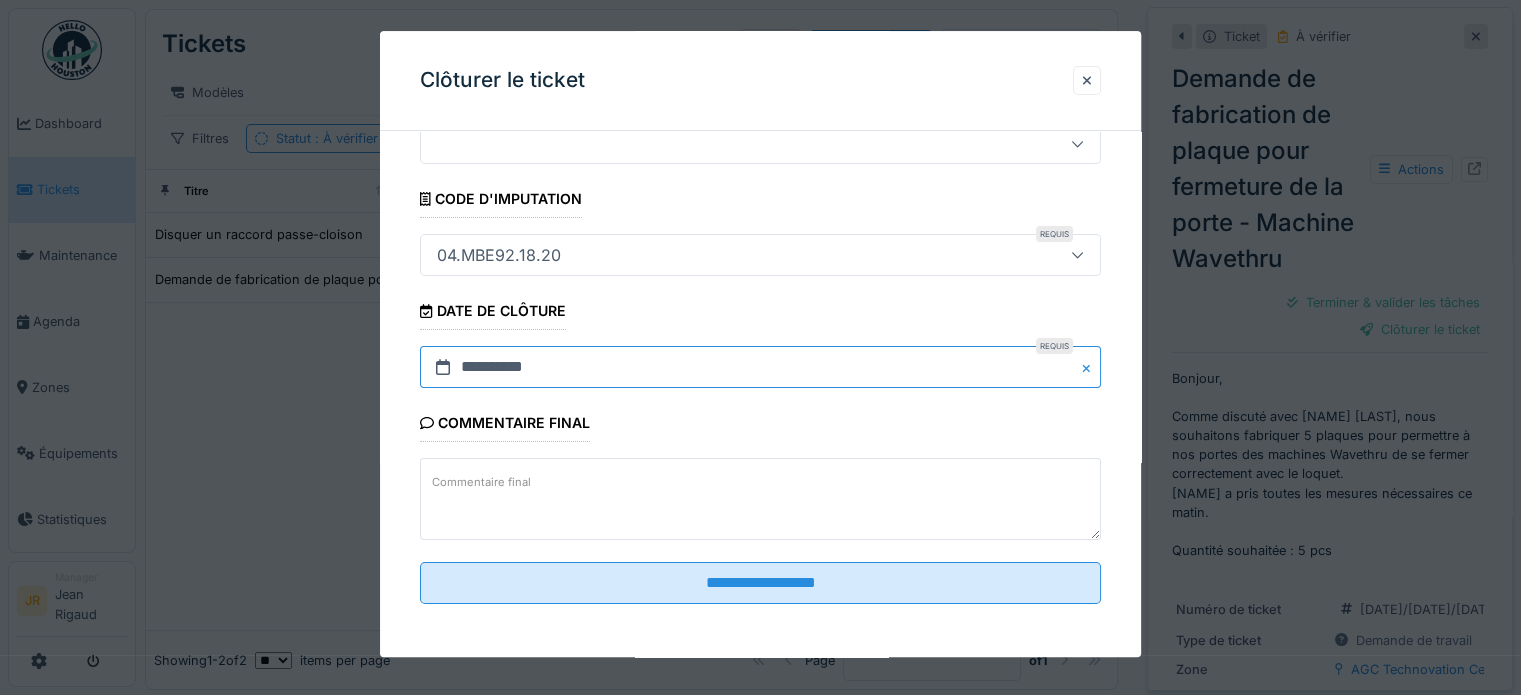 click on "**********" at bounding box center [760, 368] 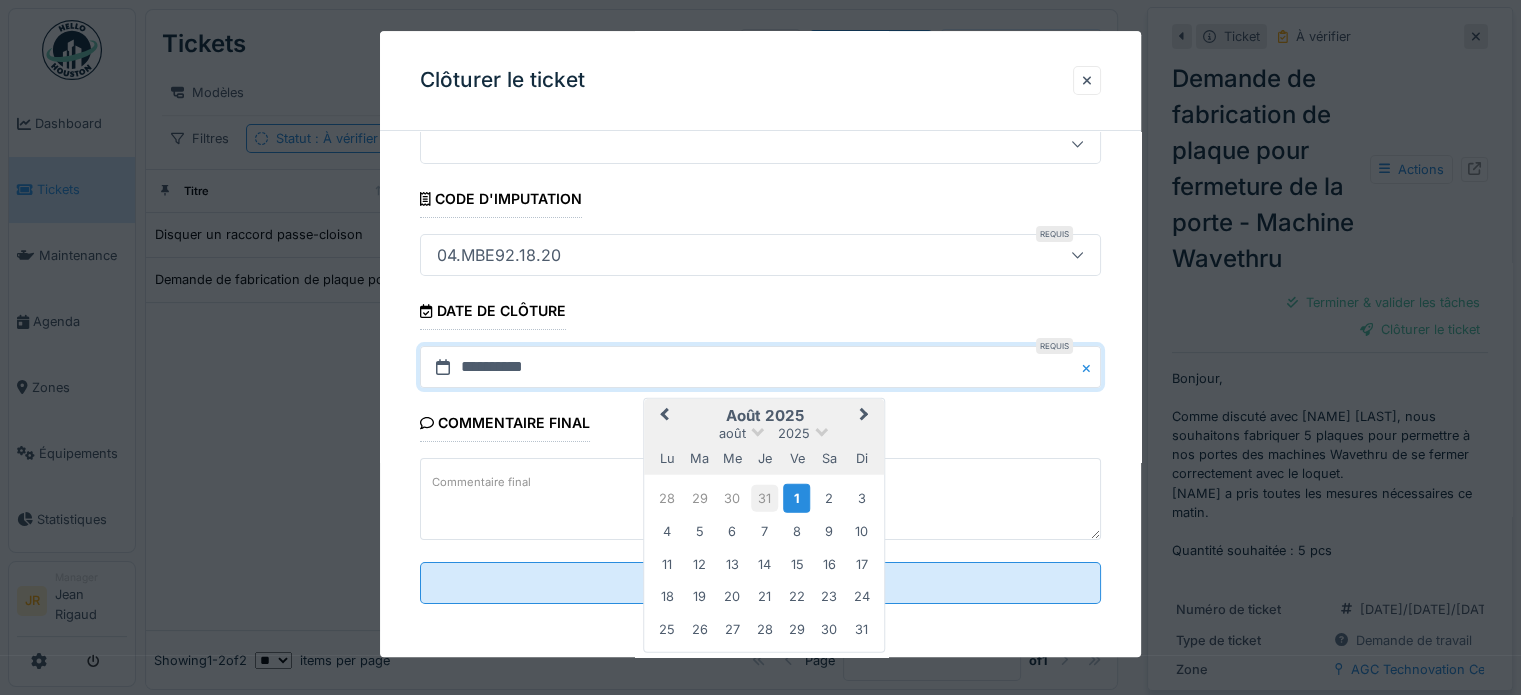 click on "31" at bounding box center (764, 498) 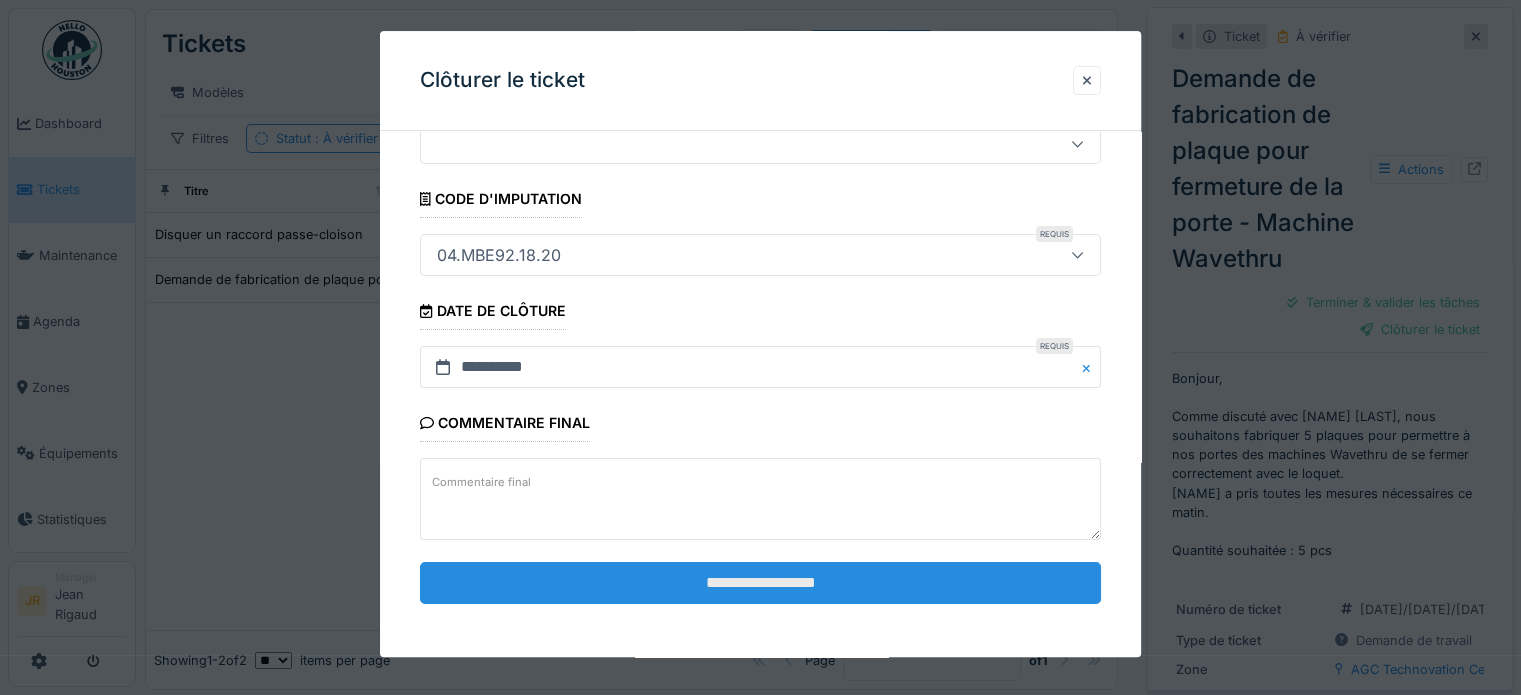click on "**********" at bounding box center [760, 583] 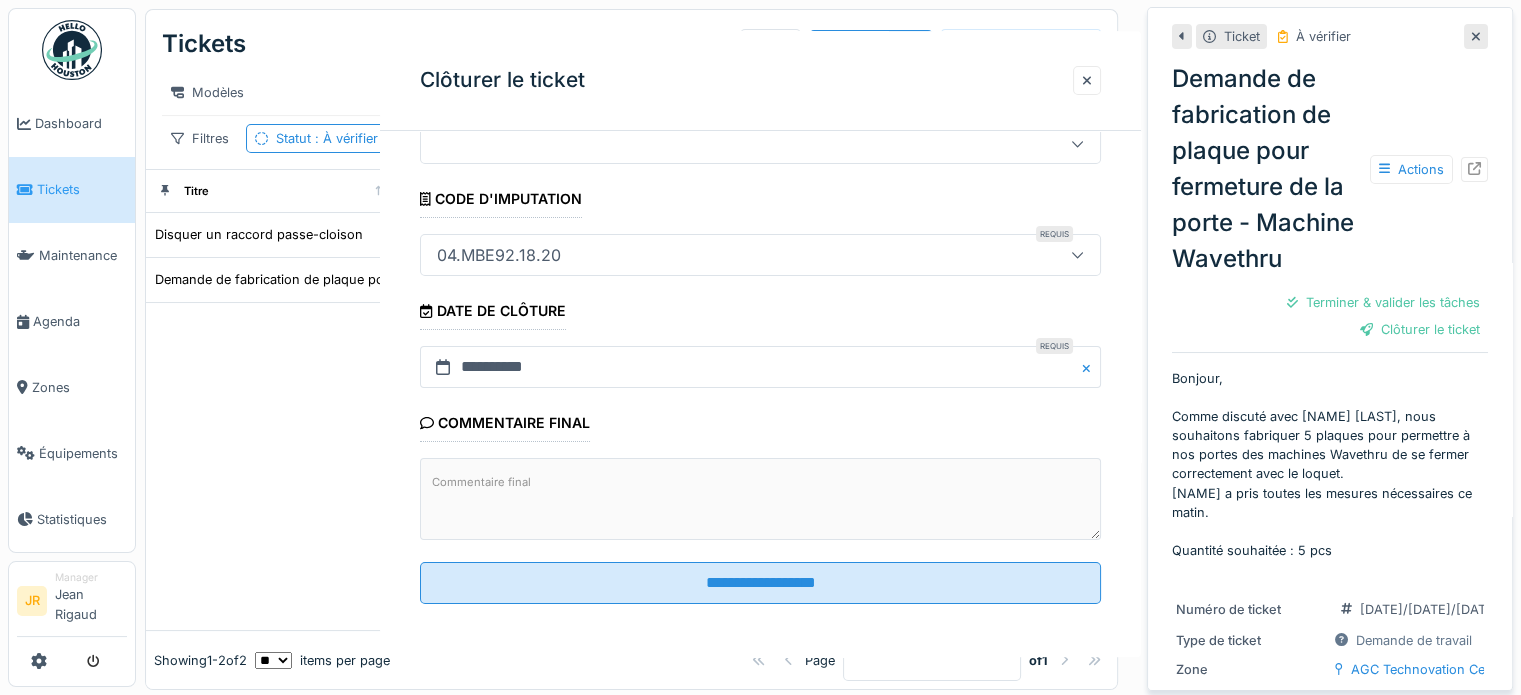 scroll, scrollTop: 0, scrollLeft: 0, axis: both 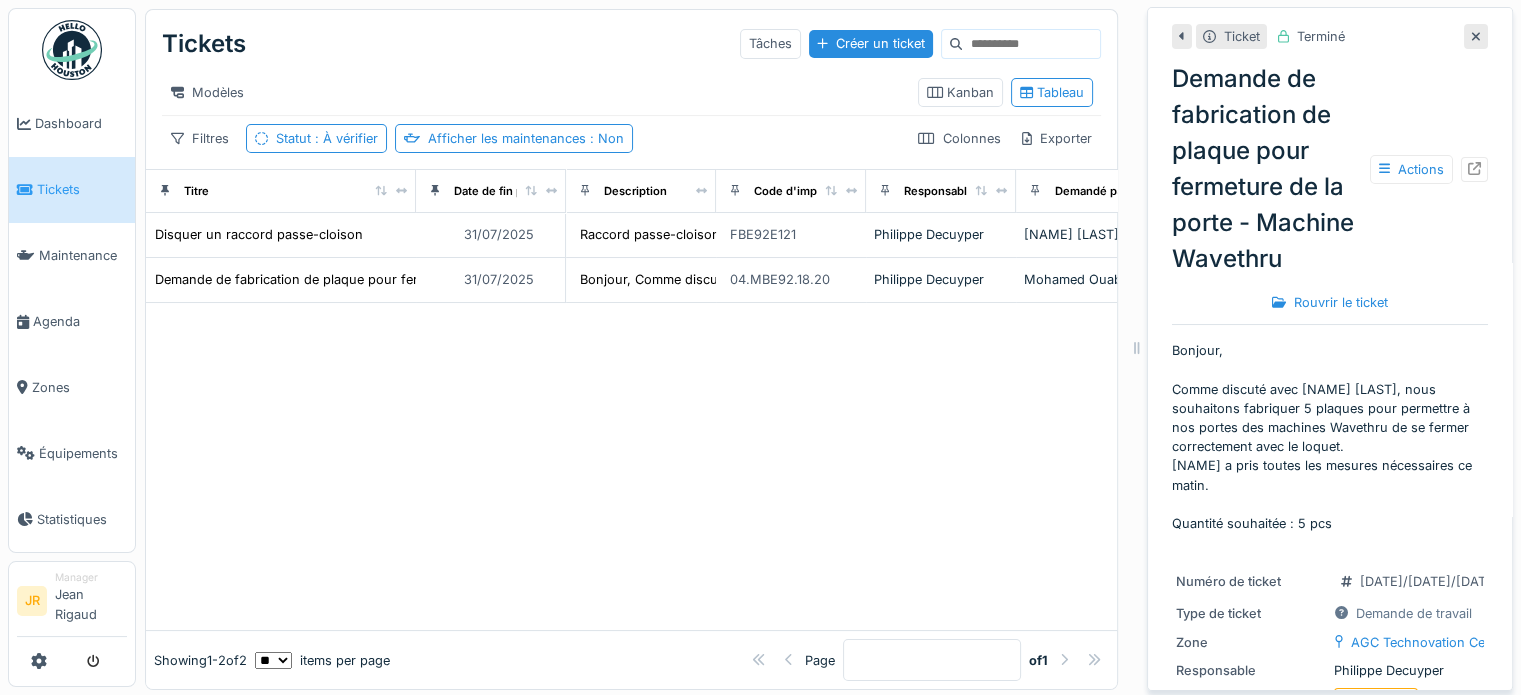 click at bounding box center [72, 50] 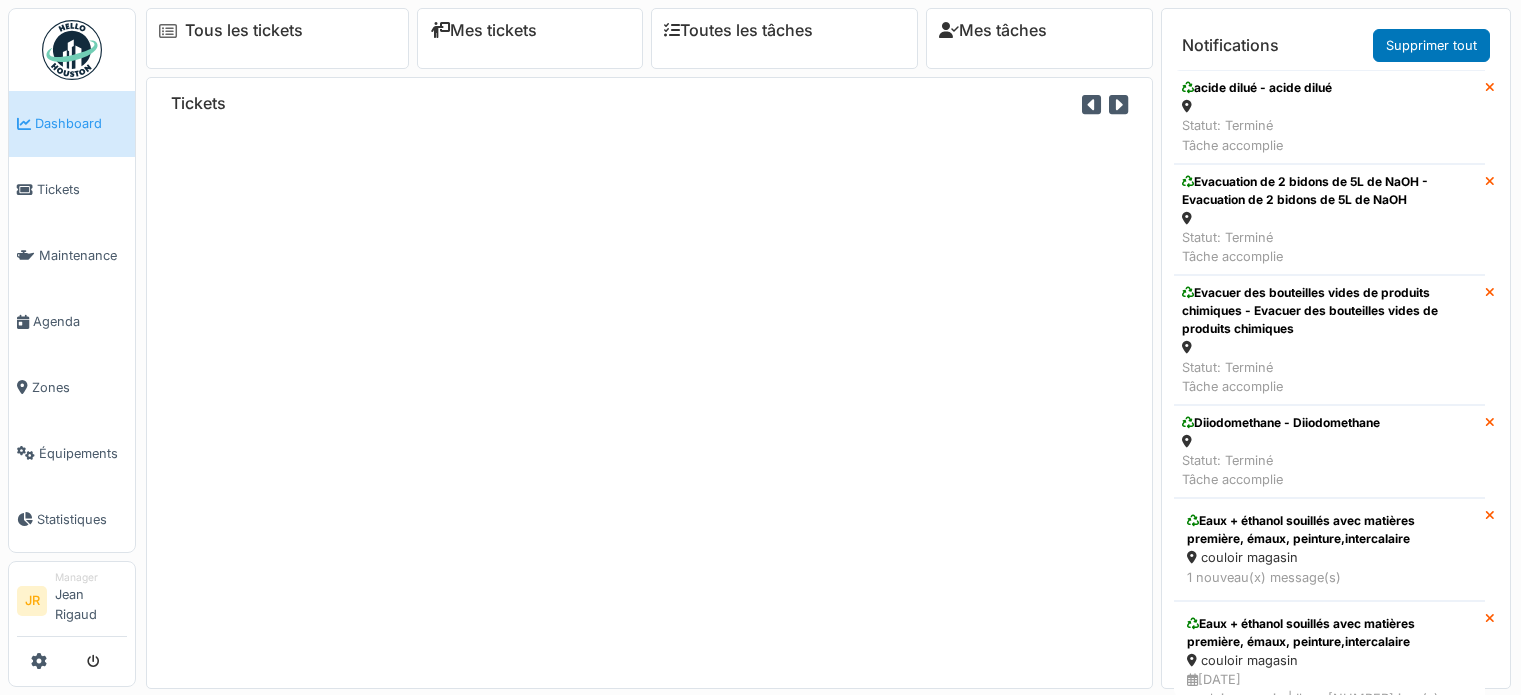 scroll, scrollTop: 0, scrollLeft: 0, axis: both 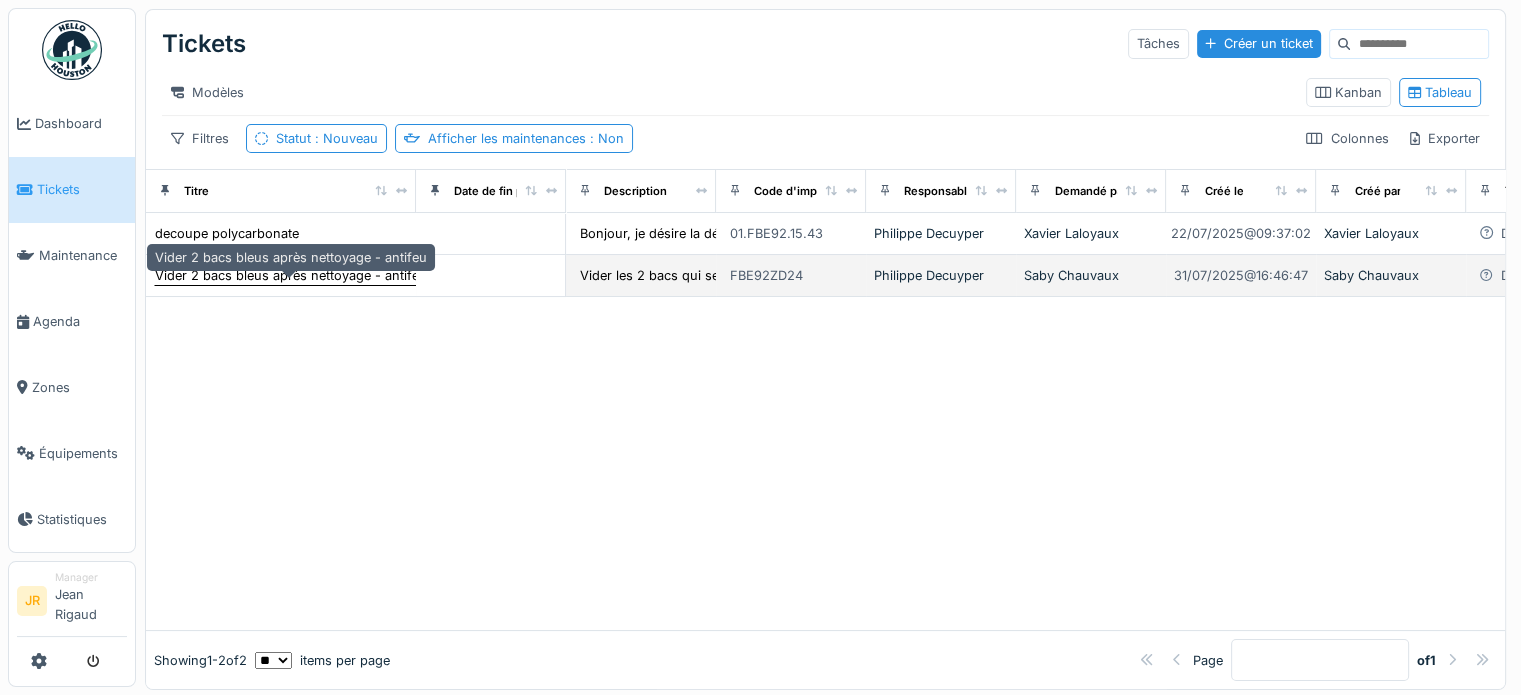 click on "Vider 2 bacs bleus après nettoyage - antifeu" at bounding box center (291, 275) 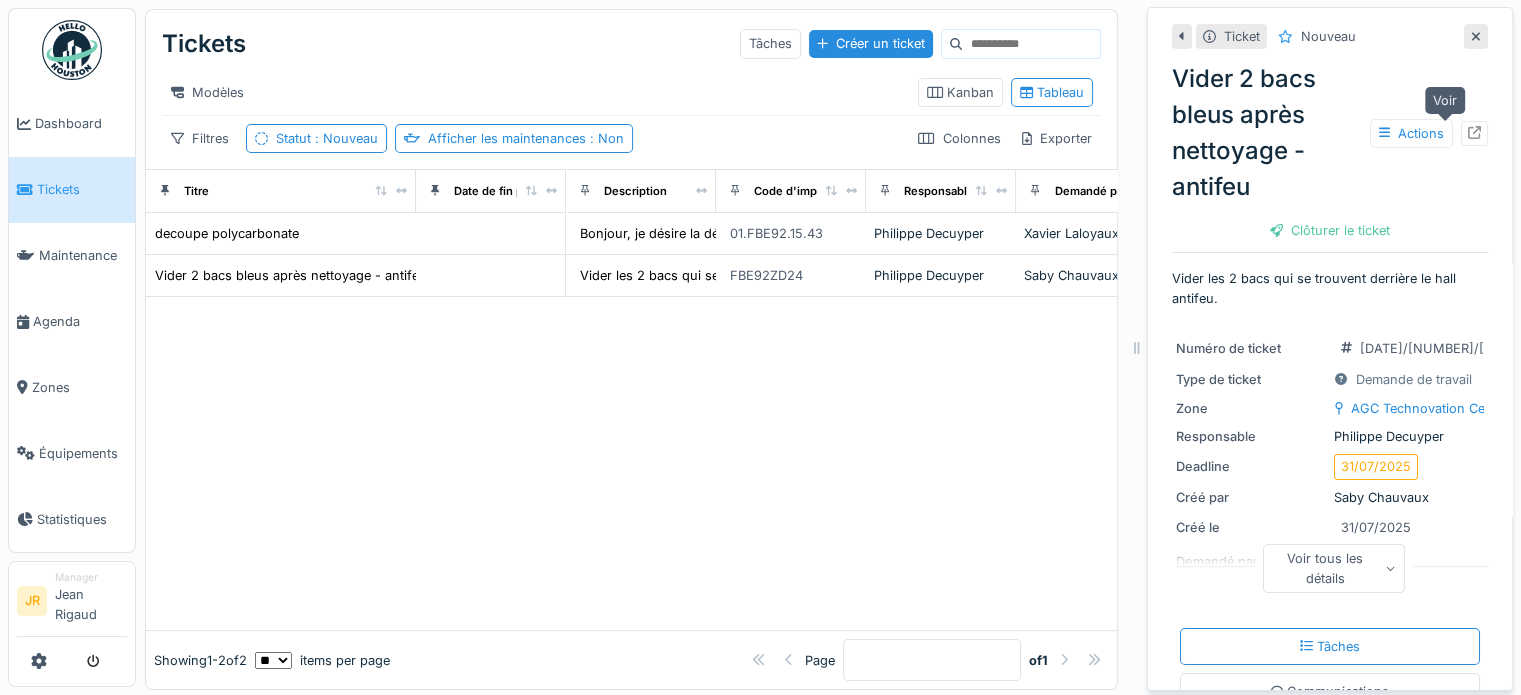 click 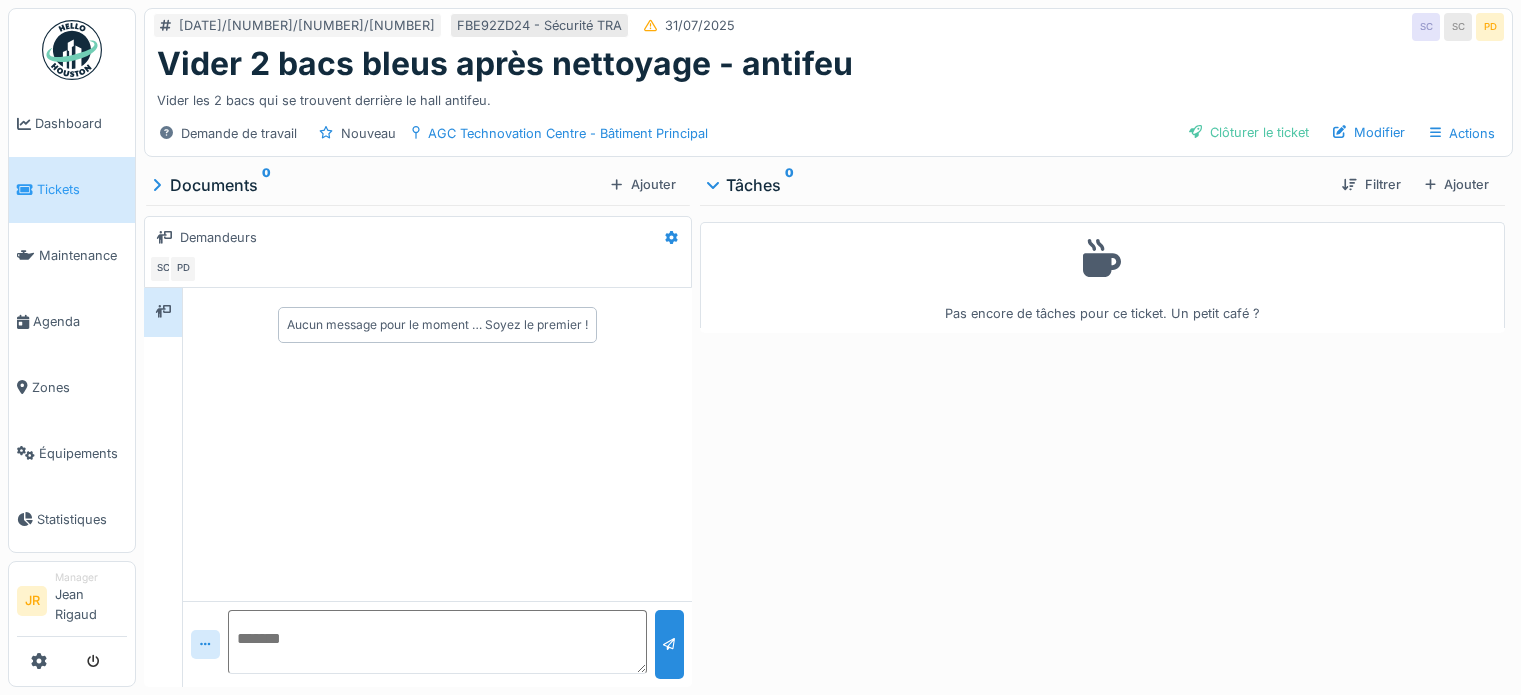 scroll, scrollTop: 0, scrollLeft: 0, axis: both 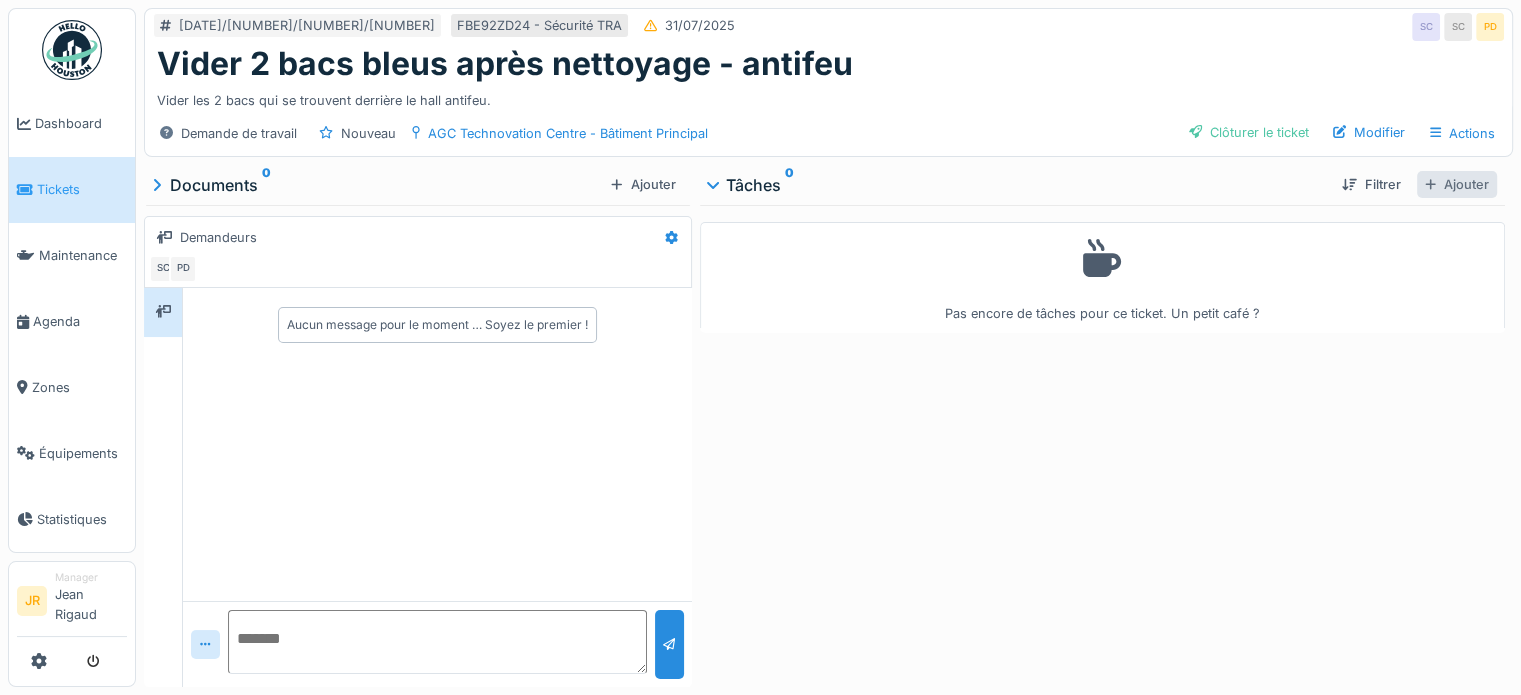 click on "Ajouter" at bounding box center [1457, 184] 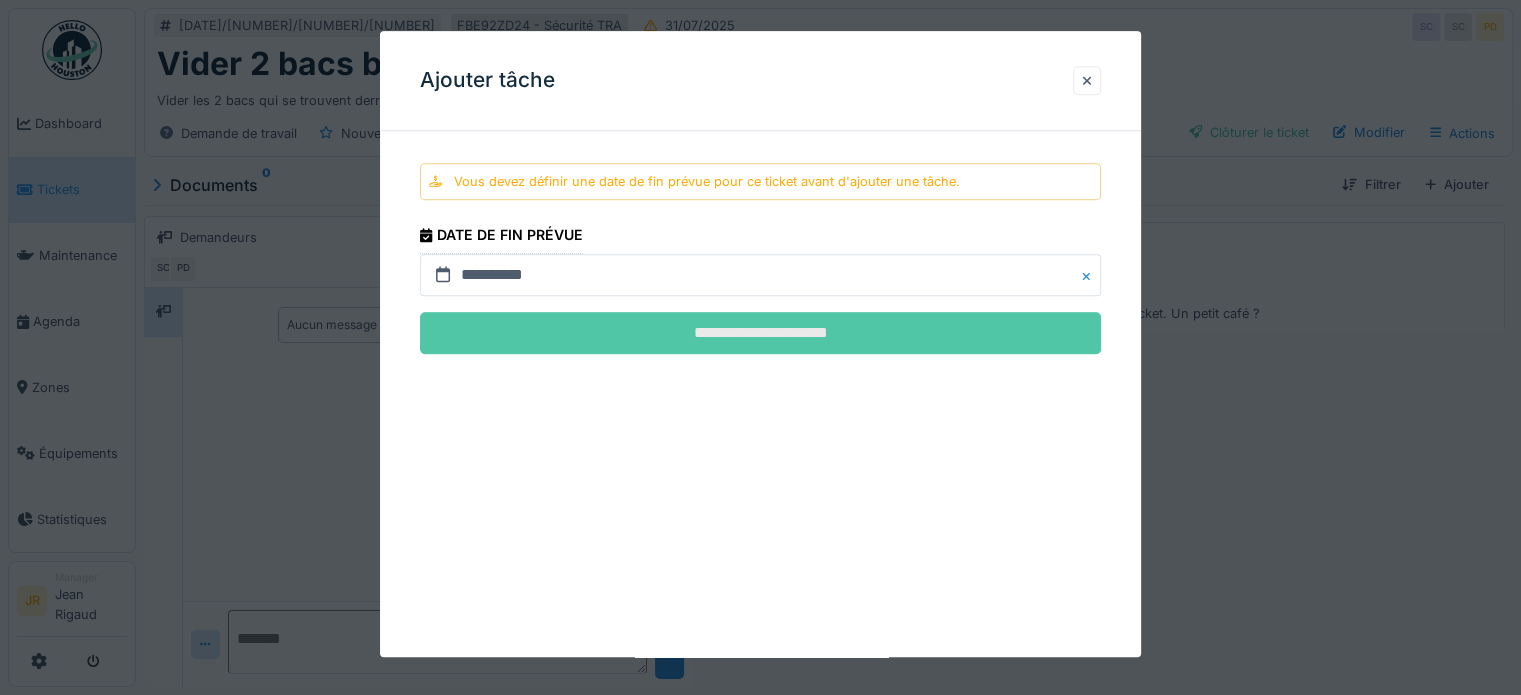 click on "**********" at bounding box center (760, 334) 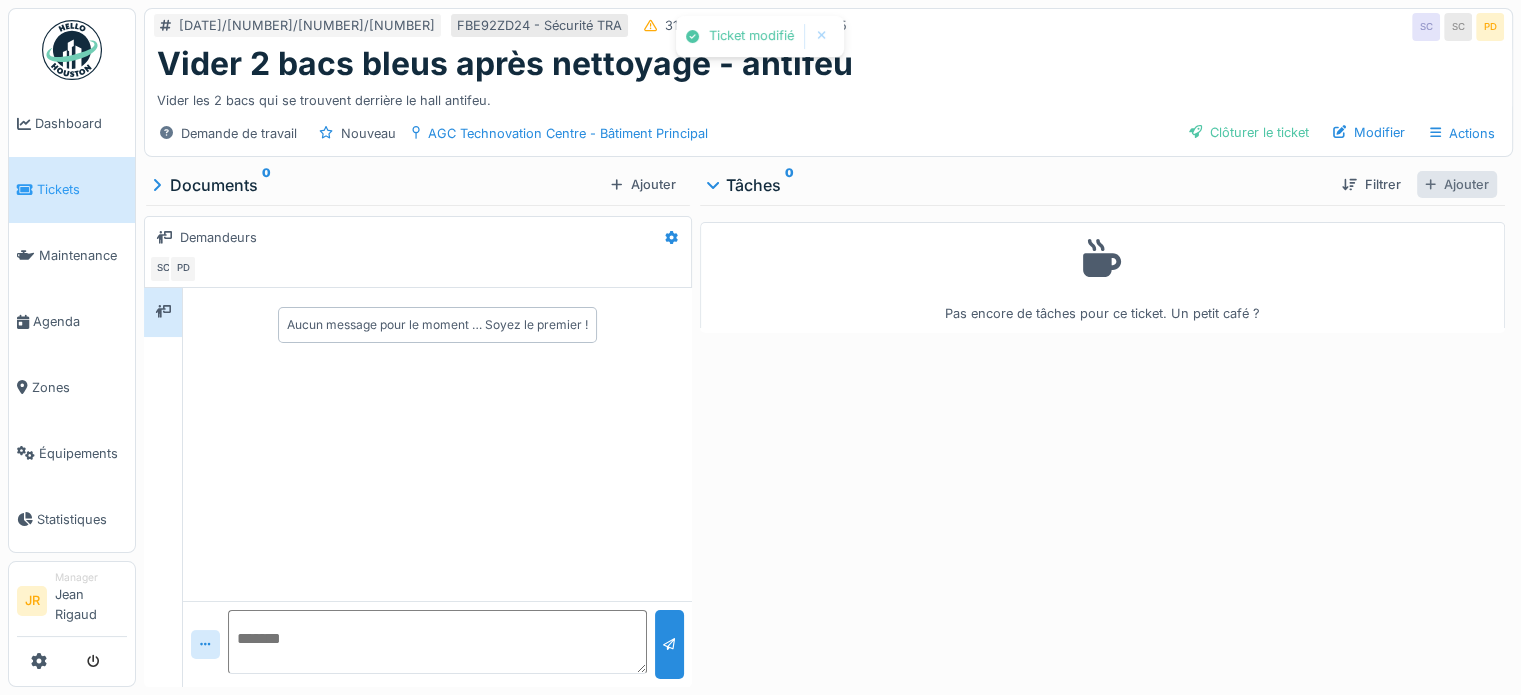 click on "Ajouter" at bounding box center [1457, 184] 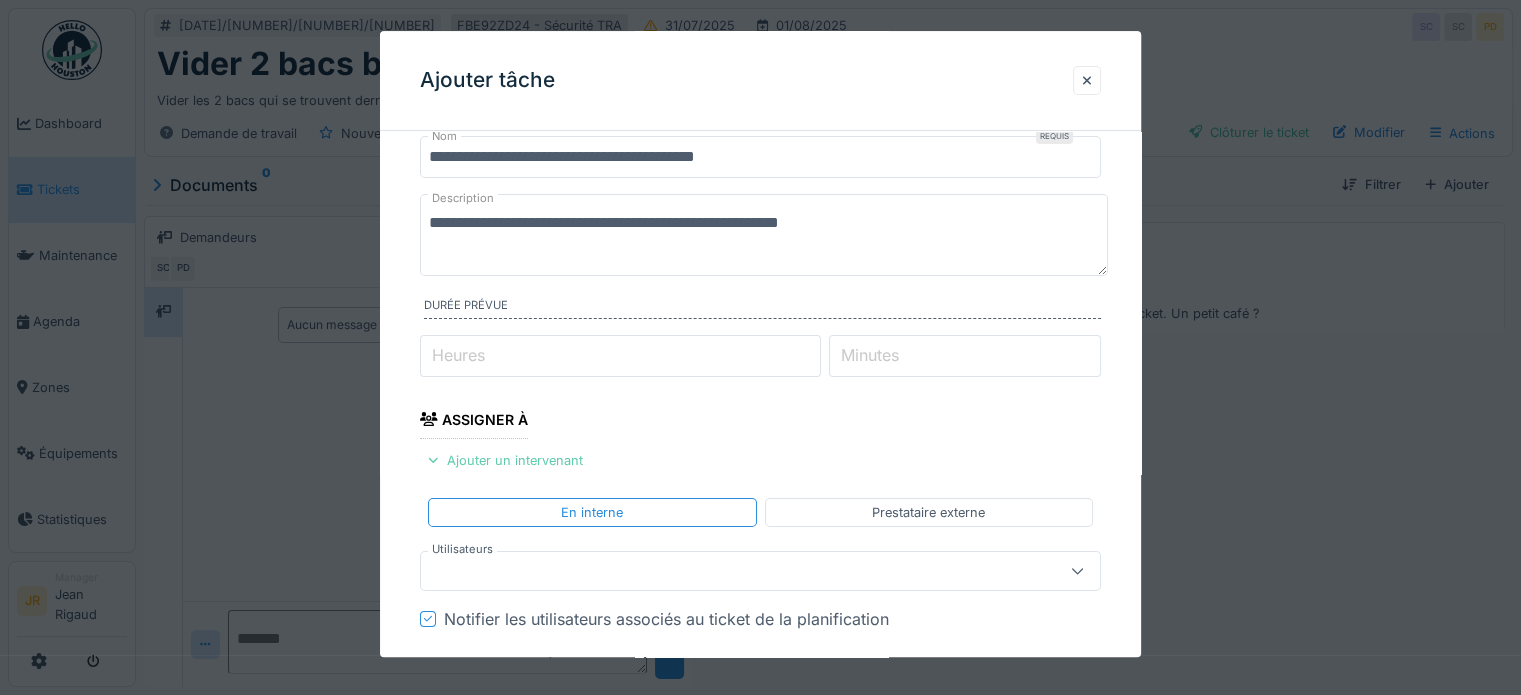 scroll, scrollTop: 200, scrollLeft: 0, axis: vertical 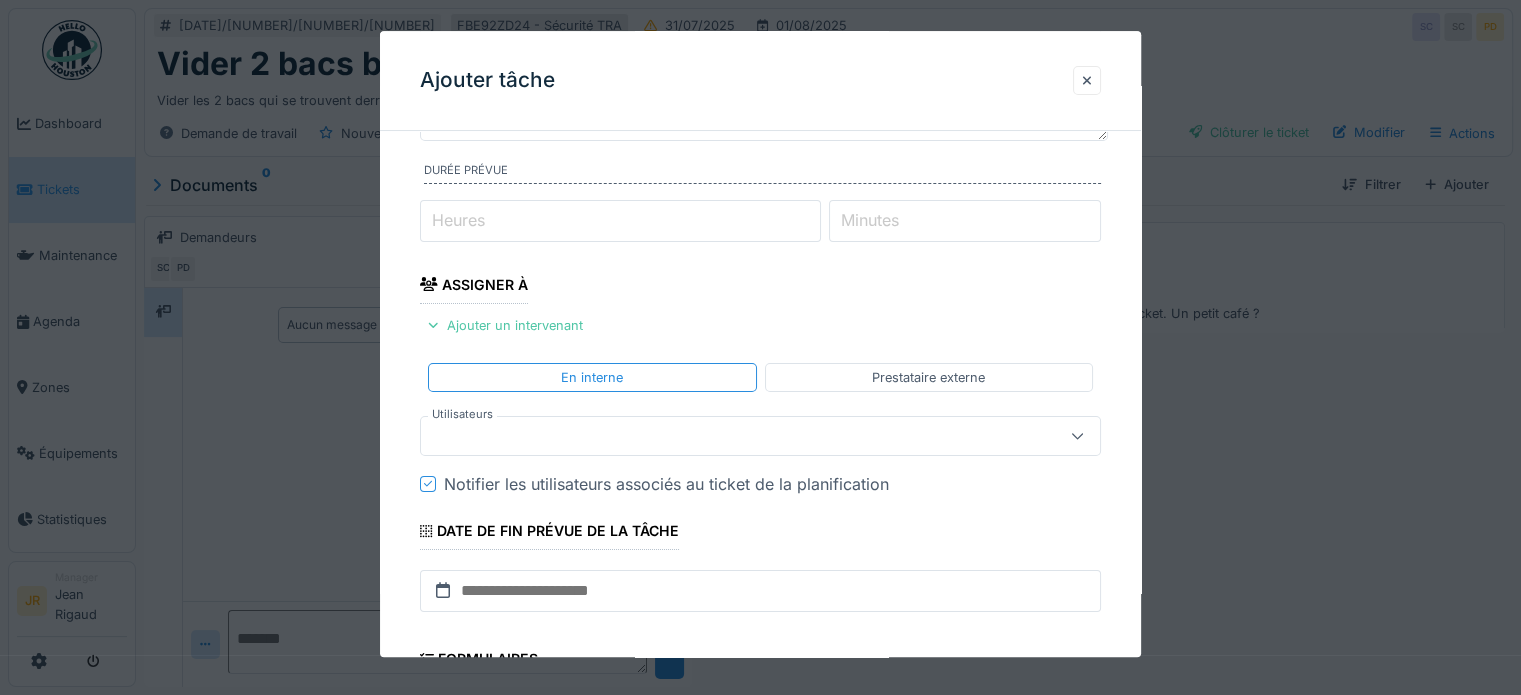 click at bounding box center (726, 436) 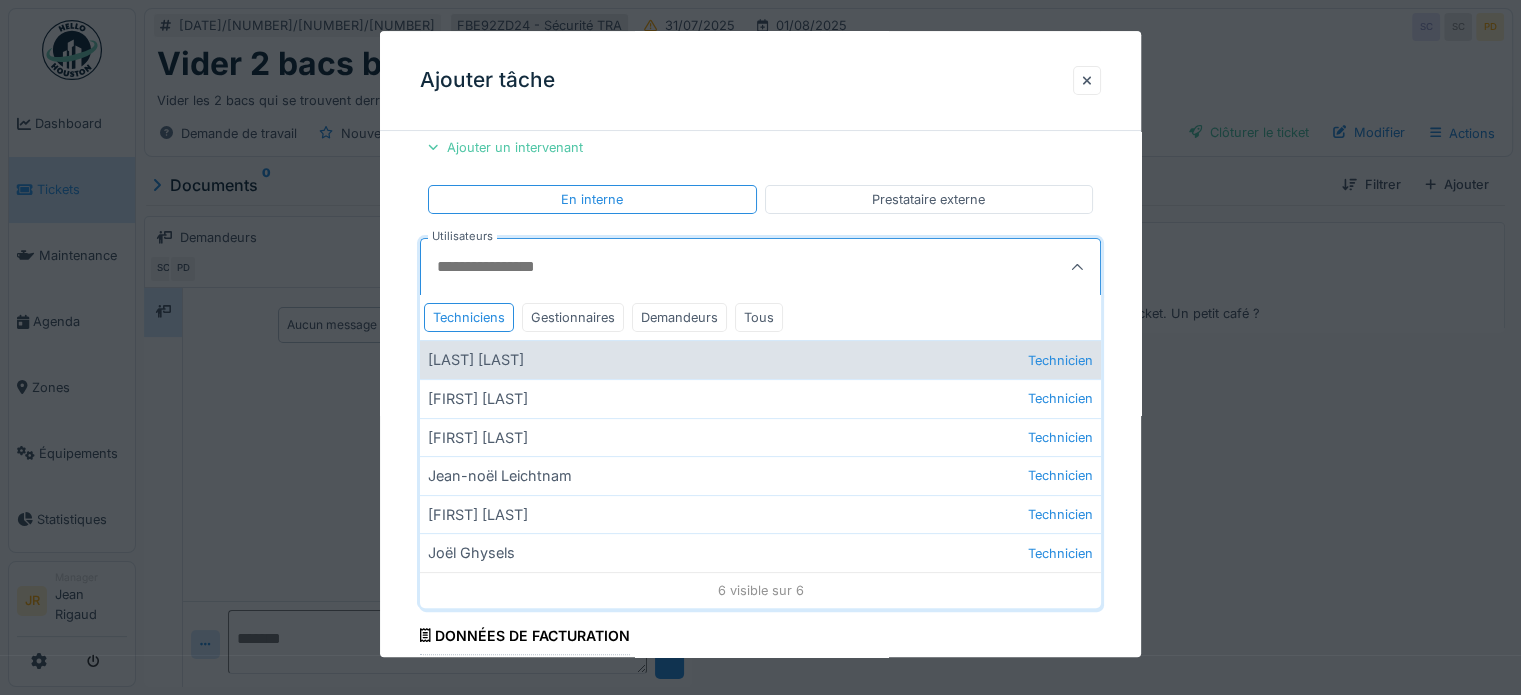 scroll, scrollTop: 400, scrollLeft: 0, axis: vertical 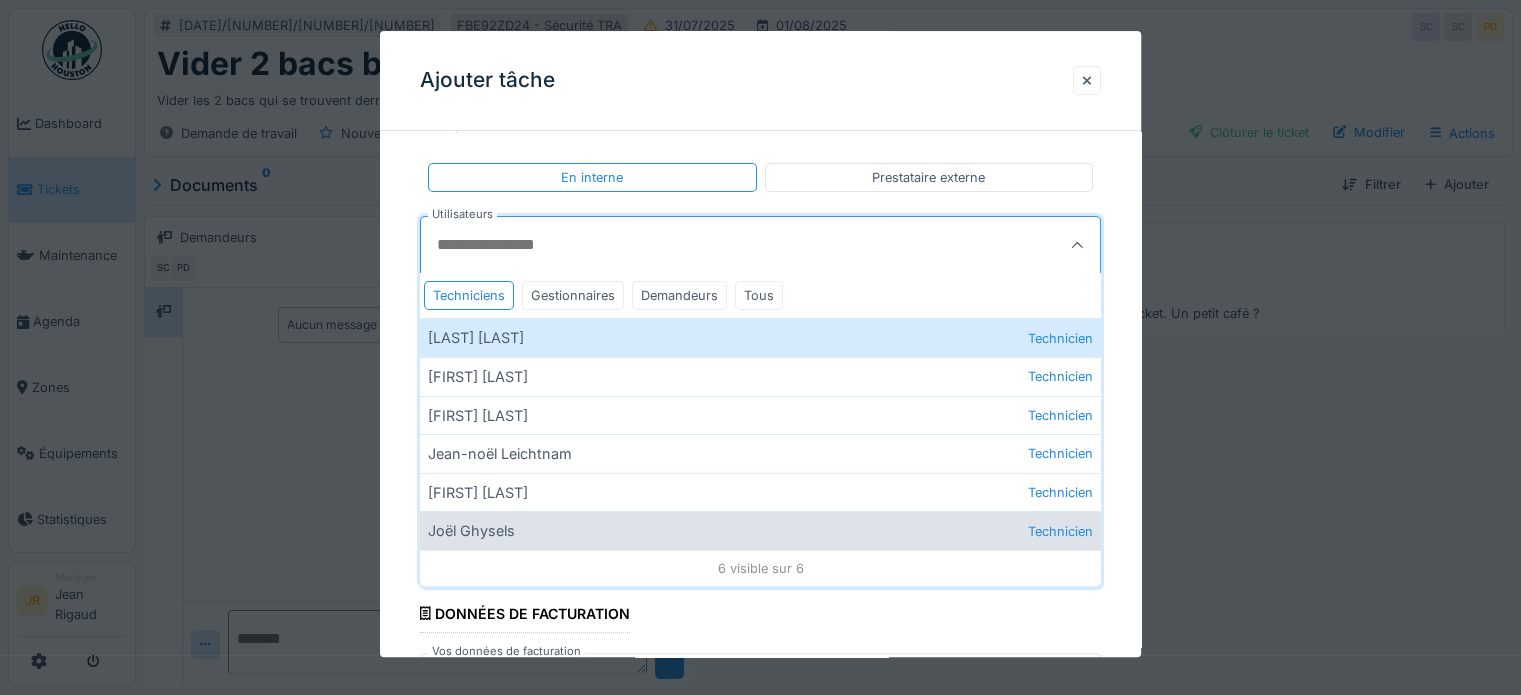 click on "Joël Ghysels   Technicien" at bounding box center [760, 531] 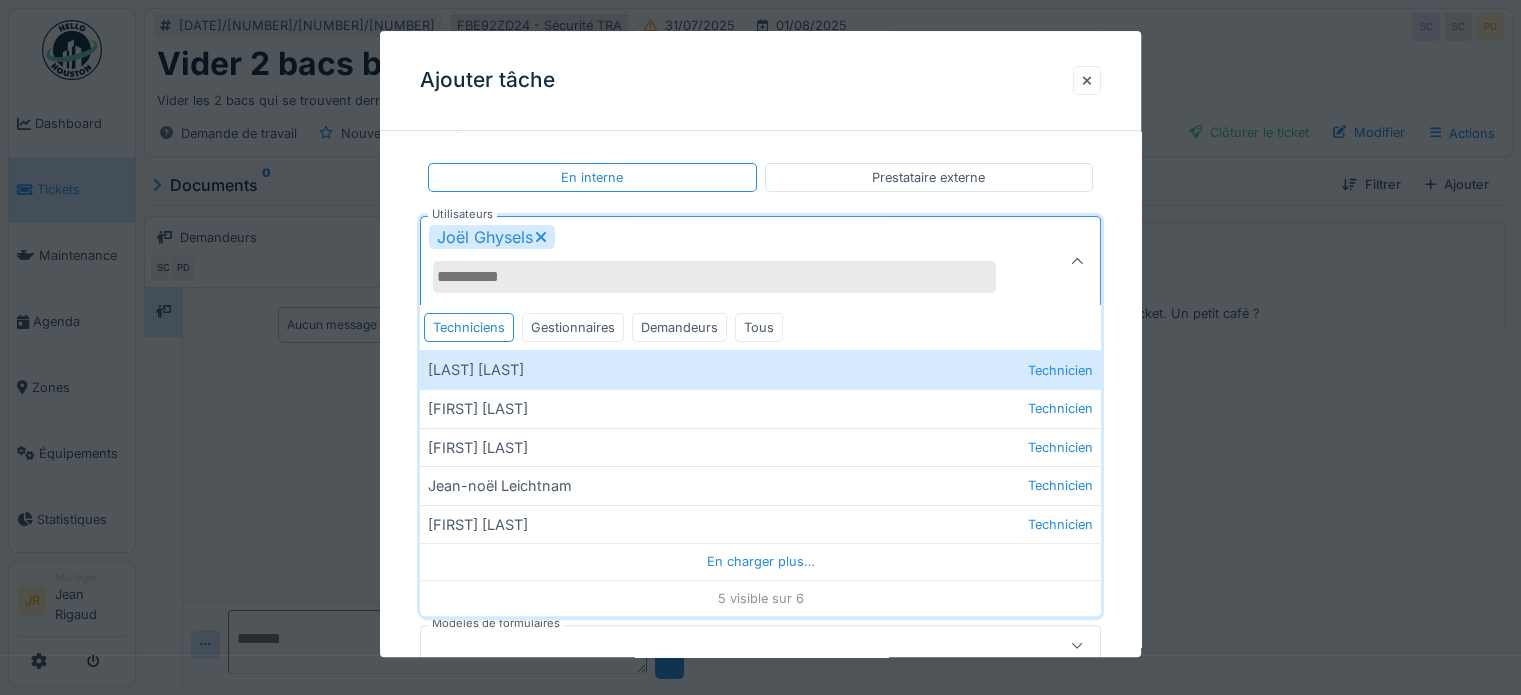 type on "****" 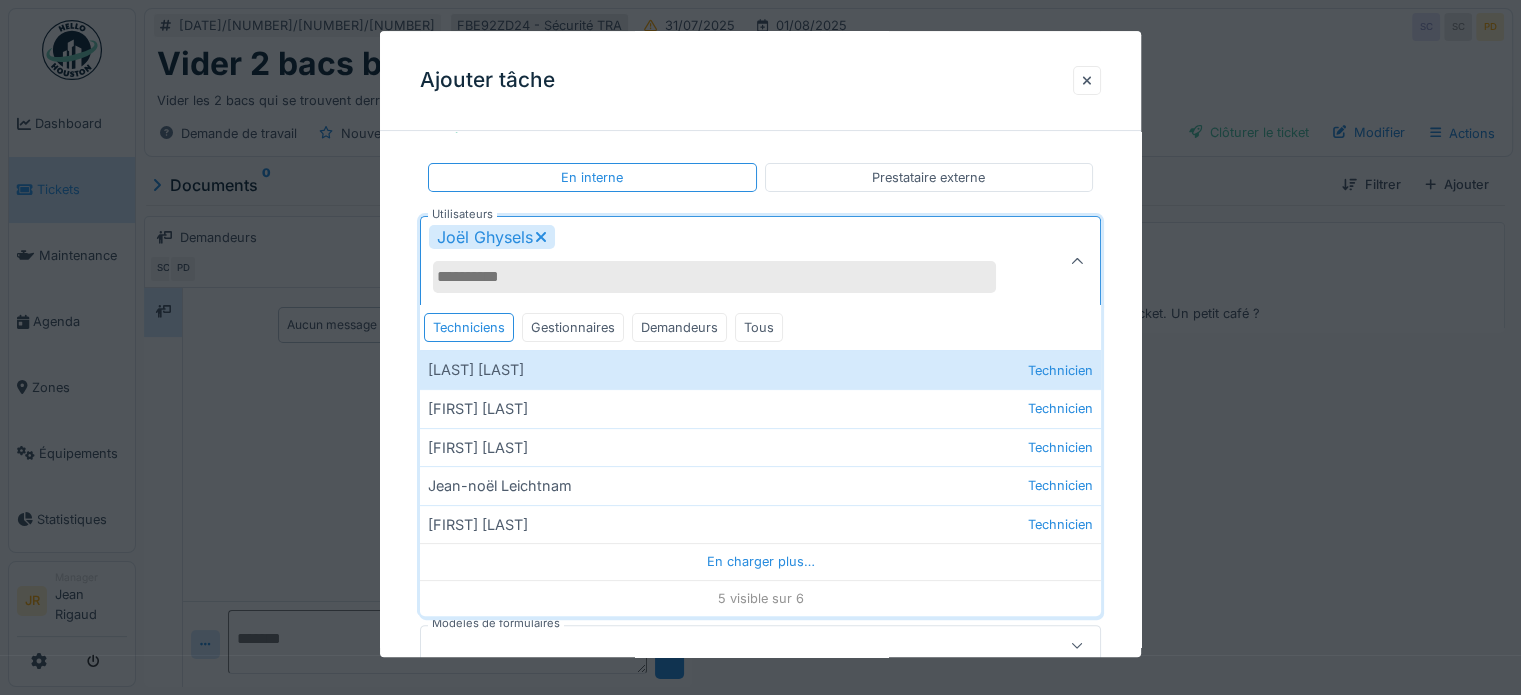 click on "**********" at bounding box center [760, 332] 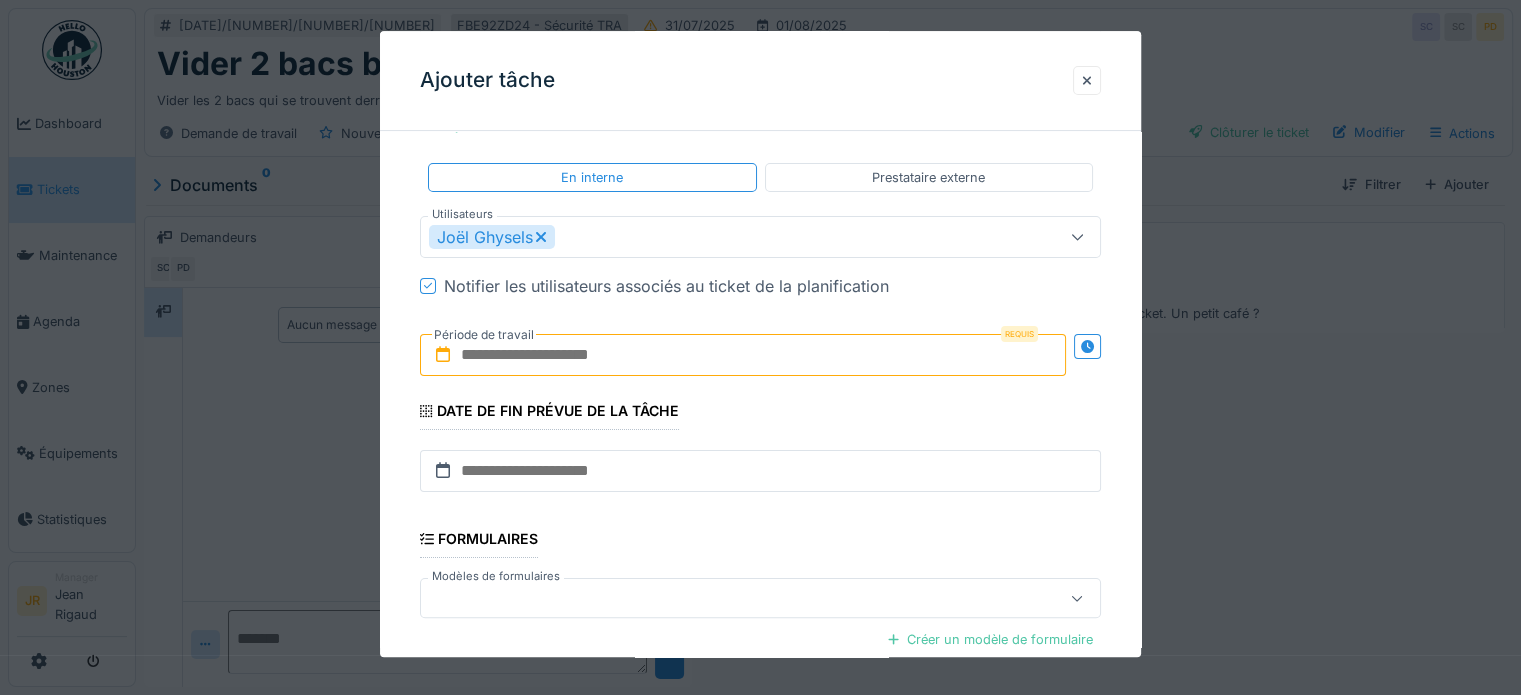 click at bounding box center (743, 355) 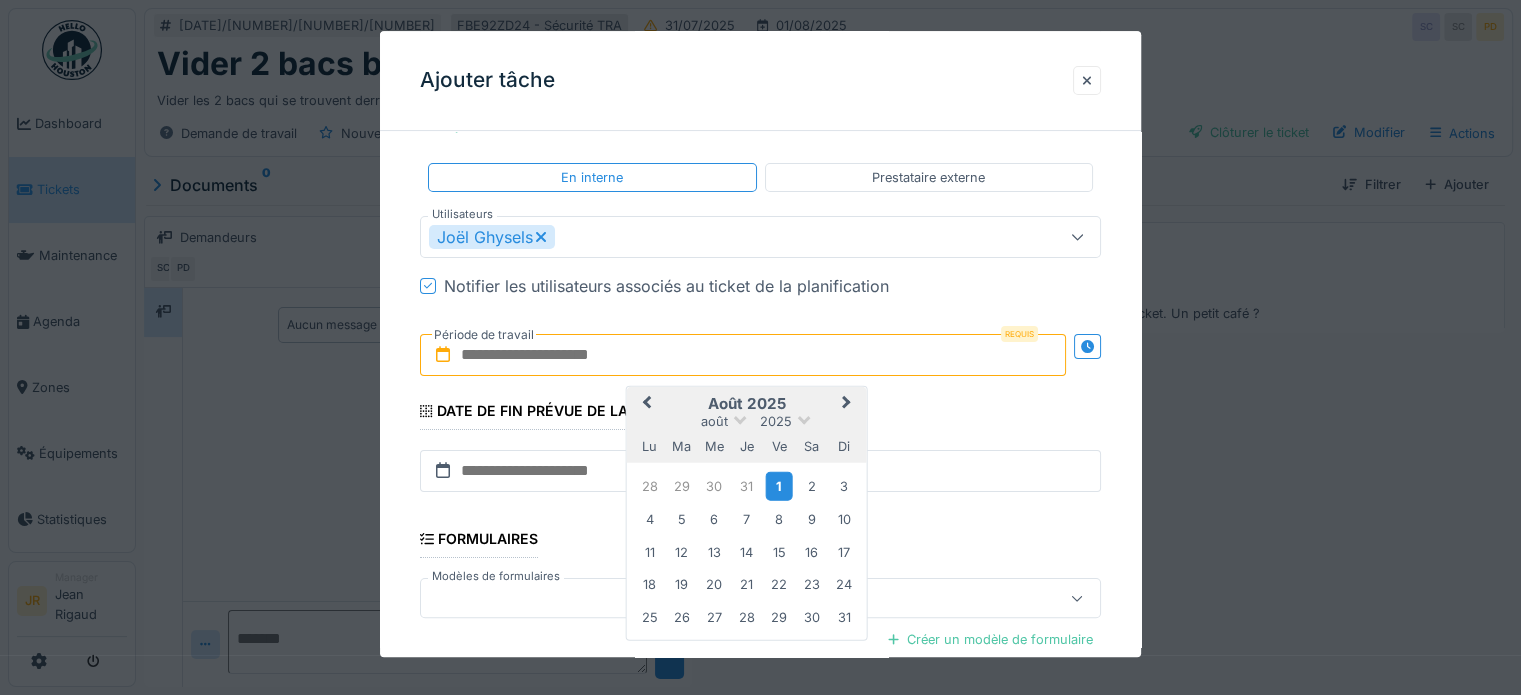 click on "1" at bounding box center (779, 486) 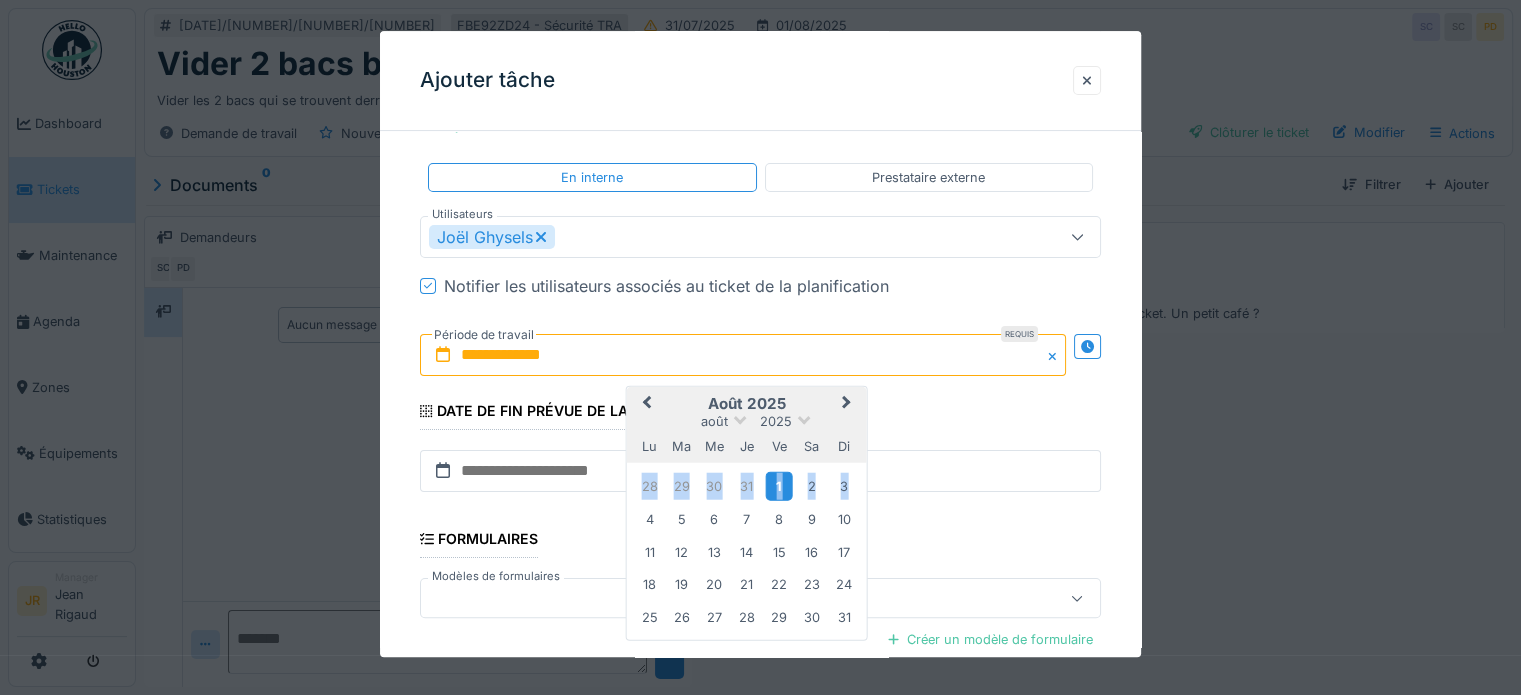 click on "1" at bounding box center (779, 486) 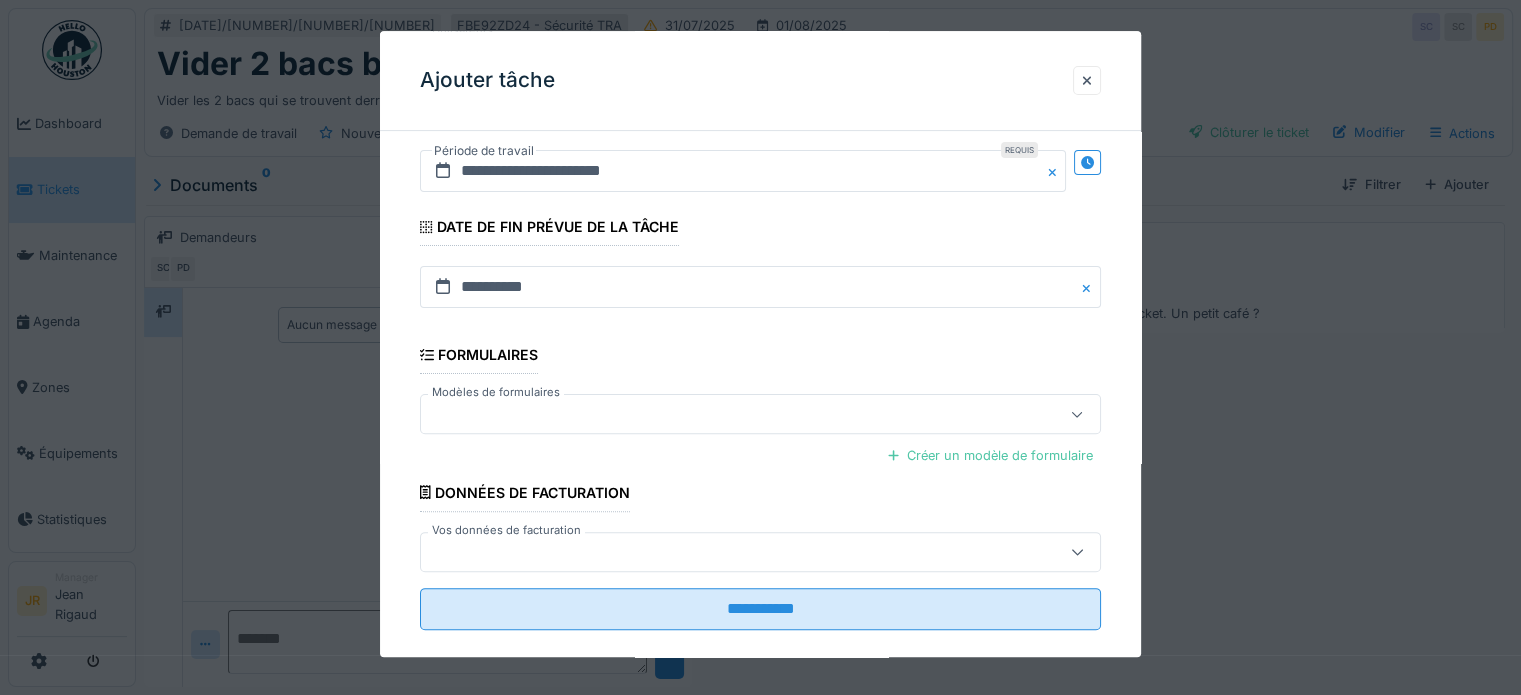 scroll, scrollTop: 600, scrollLeft: 0, axis: vertical 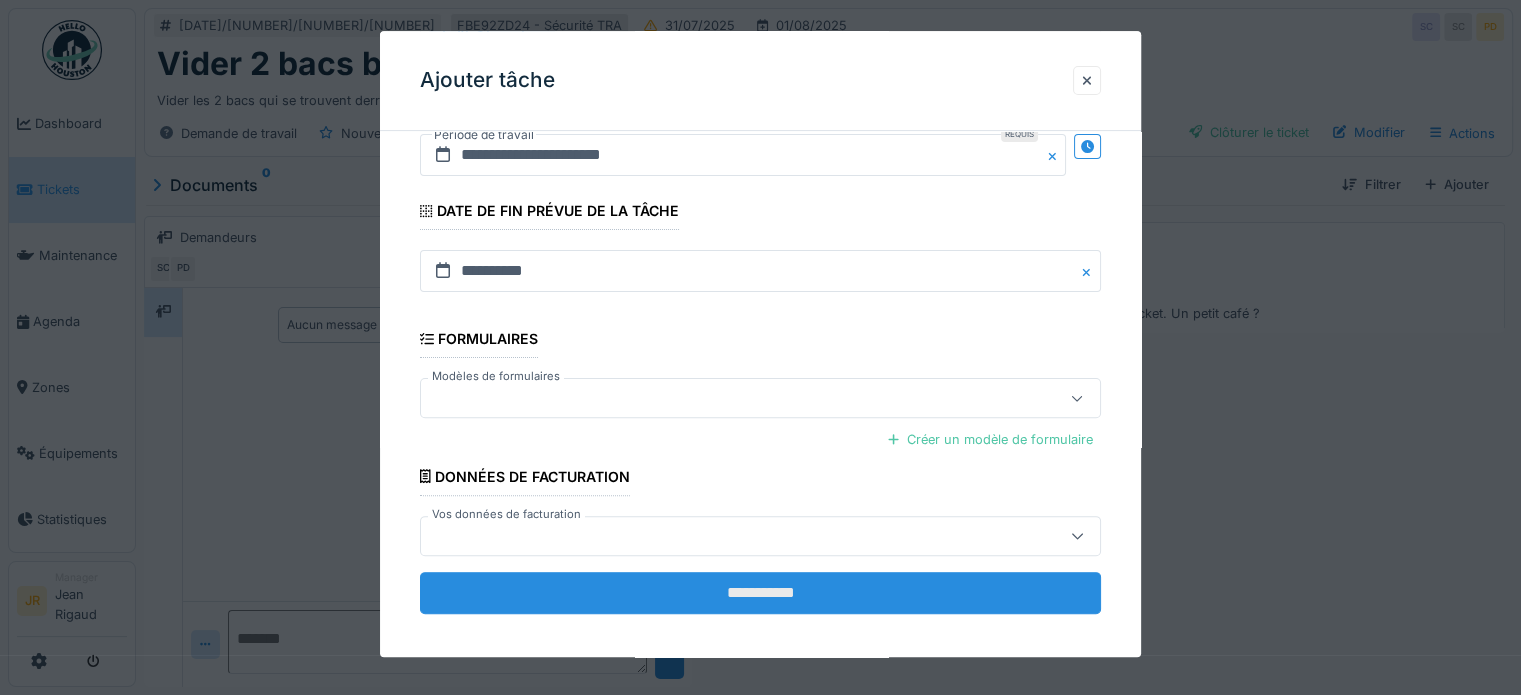 click on "**********" at bounding box center [760, 593] 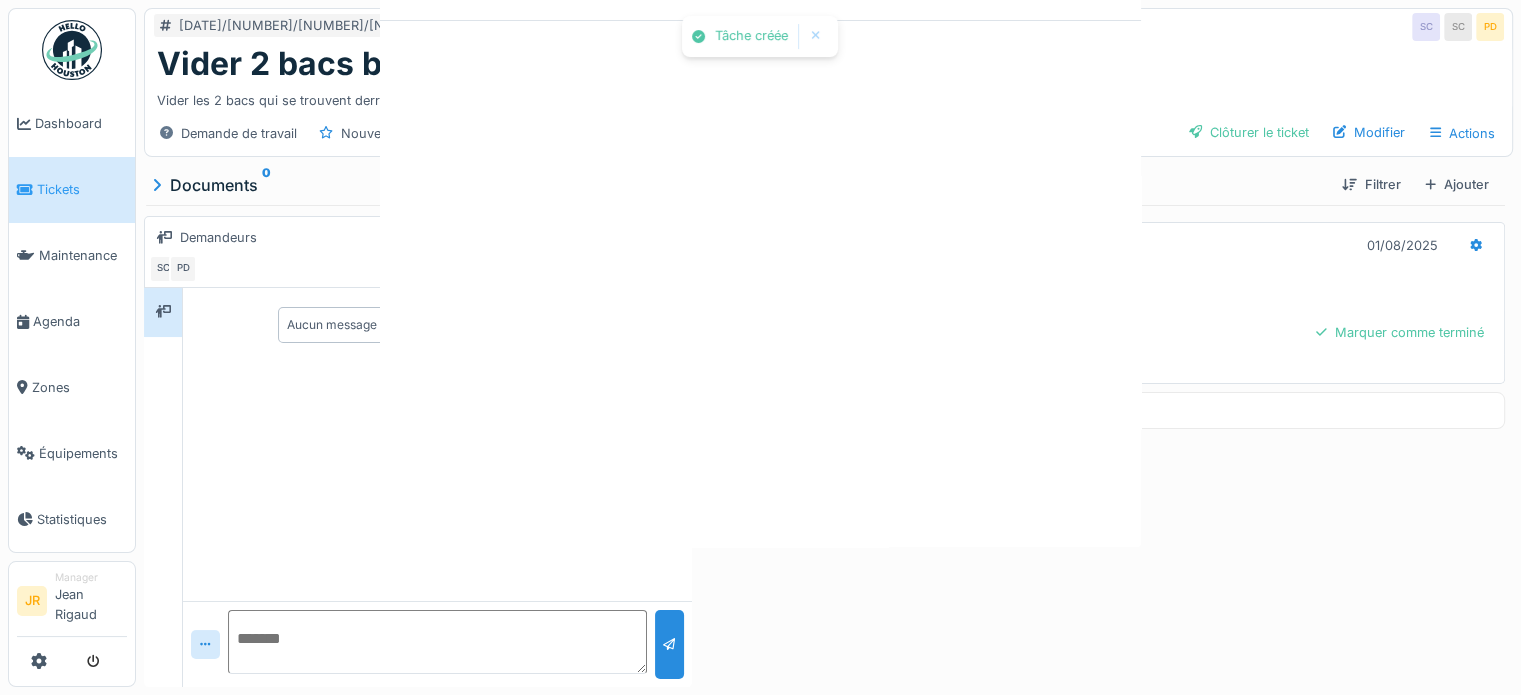 scroll, scrollTop: 0, scrollLeft: 0, axis: both 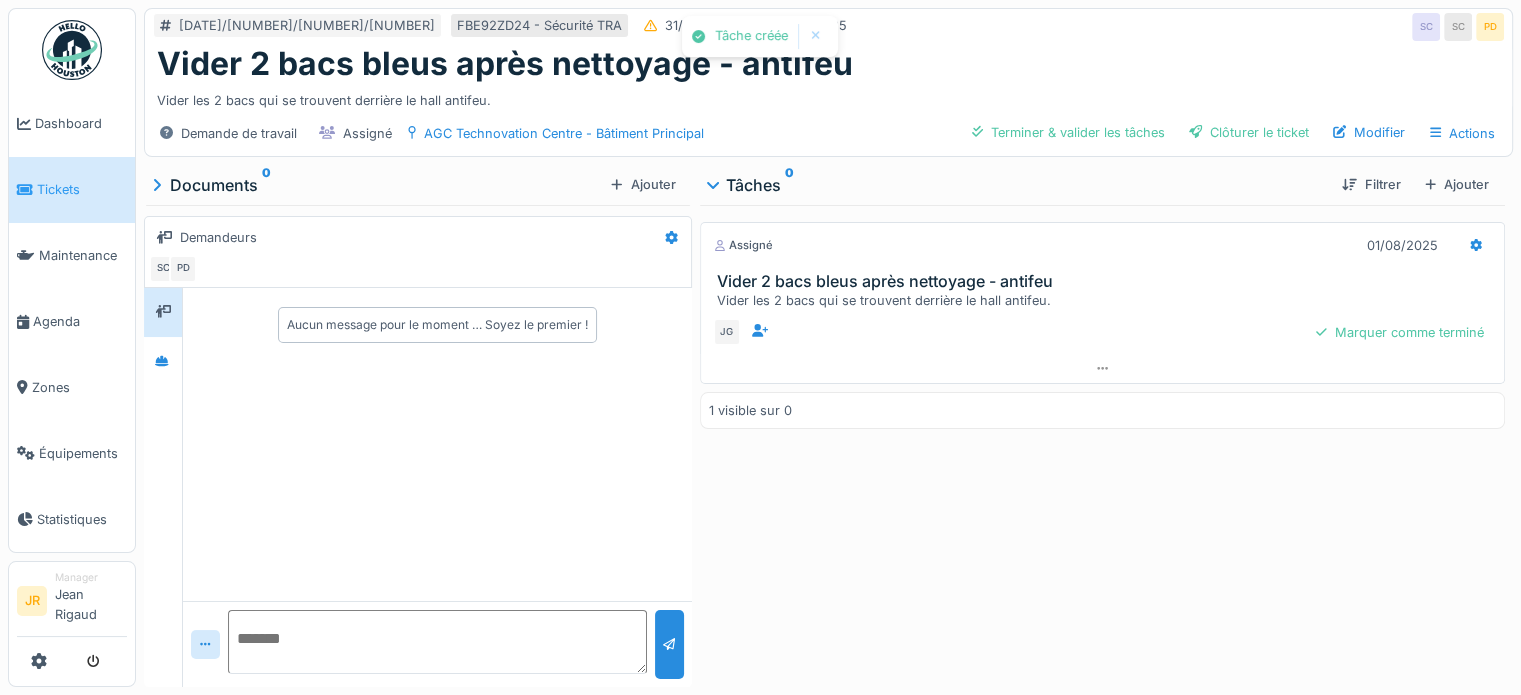 click at bounding box center [72, 50] 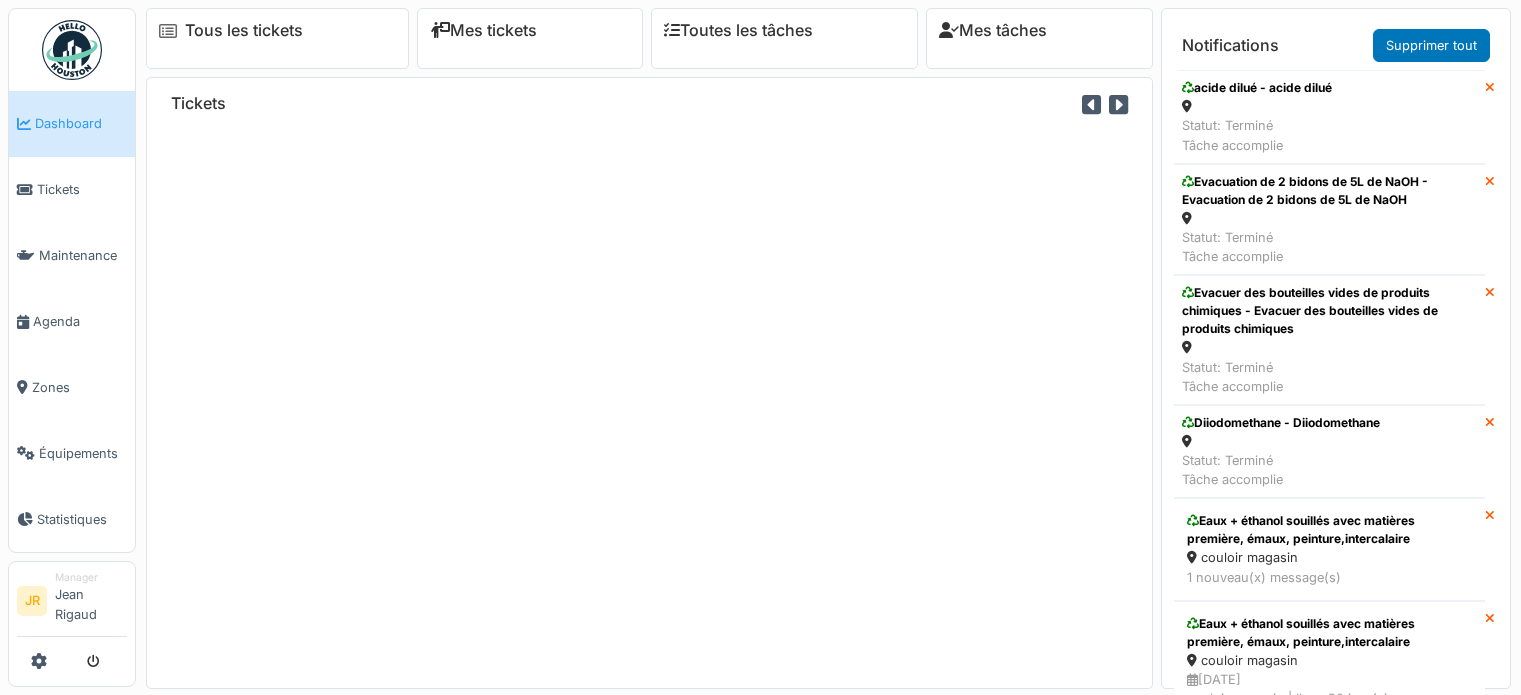 scroll, scrollTop: 0, scrollLeft: 0, axis: both 